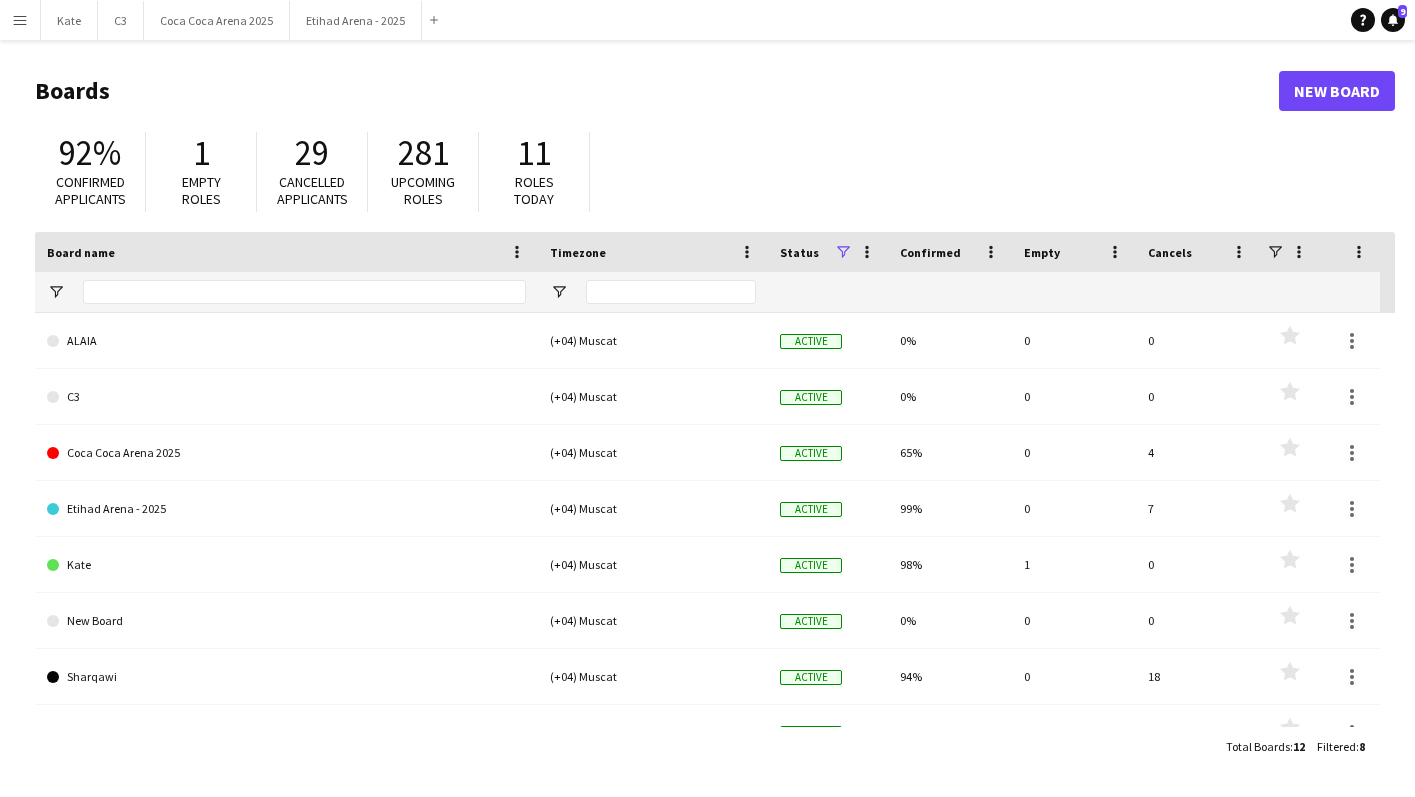 scroll, scrollTop: 0, scrollLeft: 0, axis: both 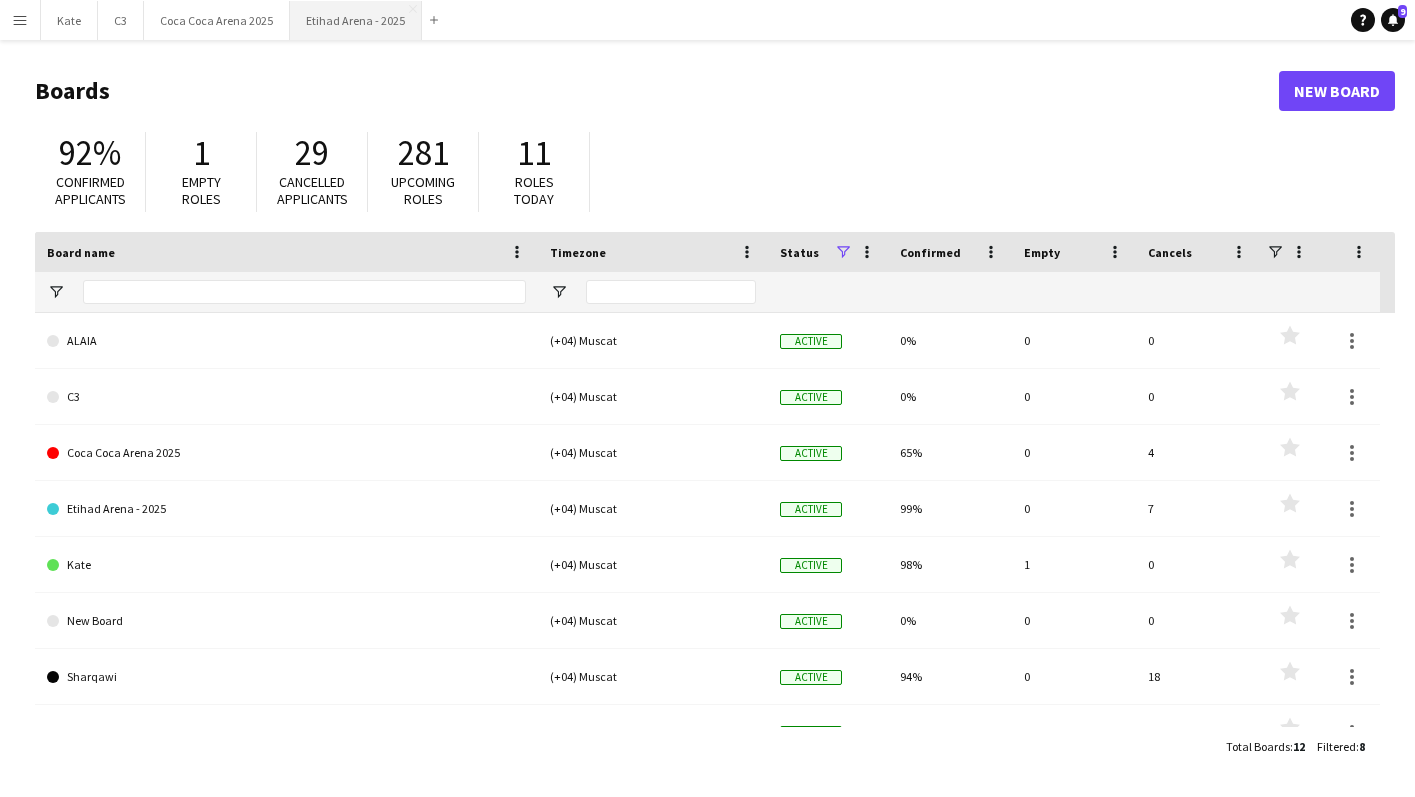 click on "Etihad Arena - 2025
Close" at bounding box center [356, 20] 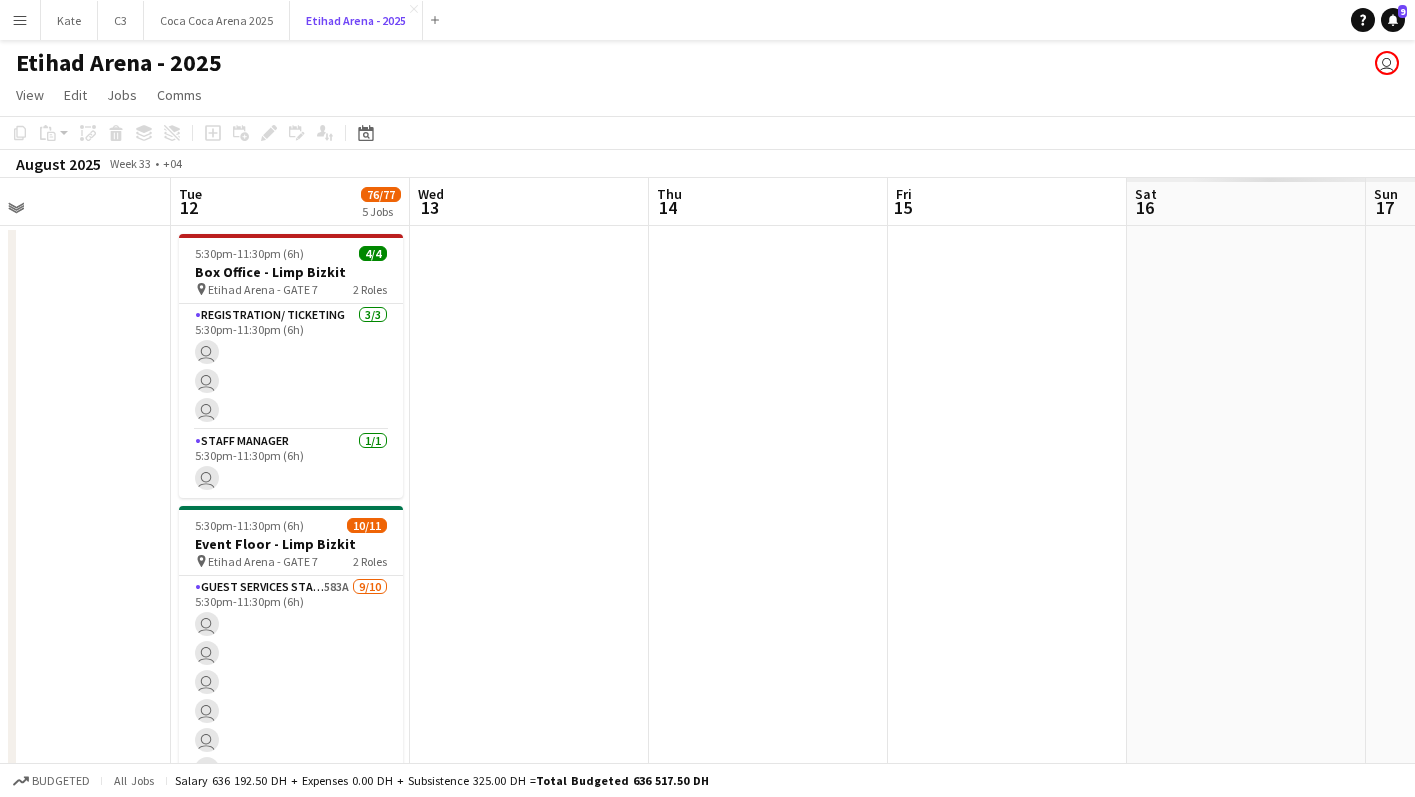 scroll, scrollTop: 0, scrollLeft: 685, axis: horizontal 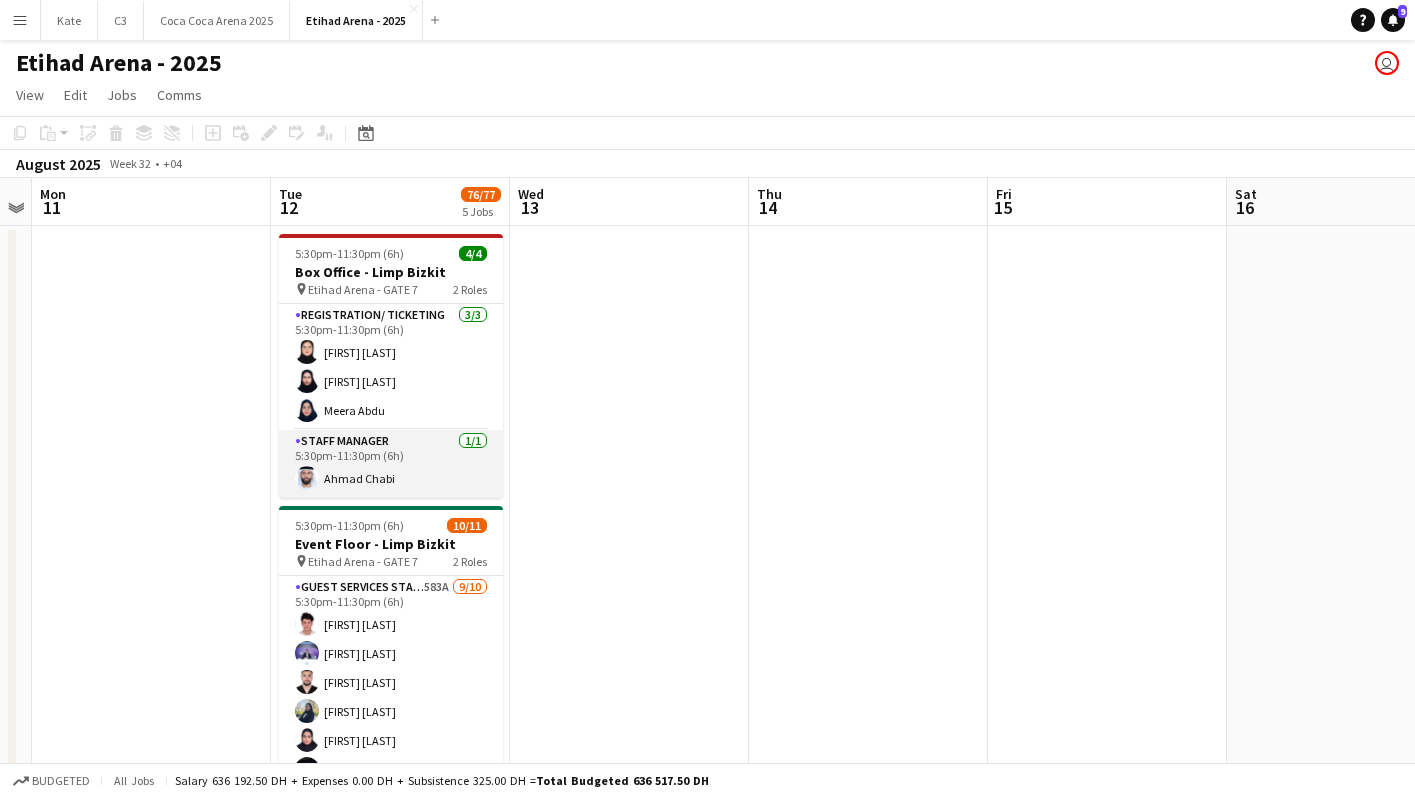 click on "Staff Manager   1/1   [TIME] ([TIME])
[FIRST] [LAST]" at bounding box center [391, 464] 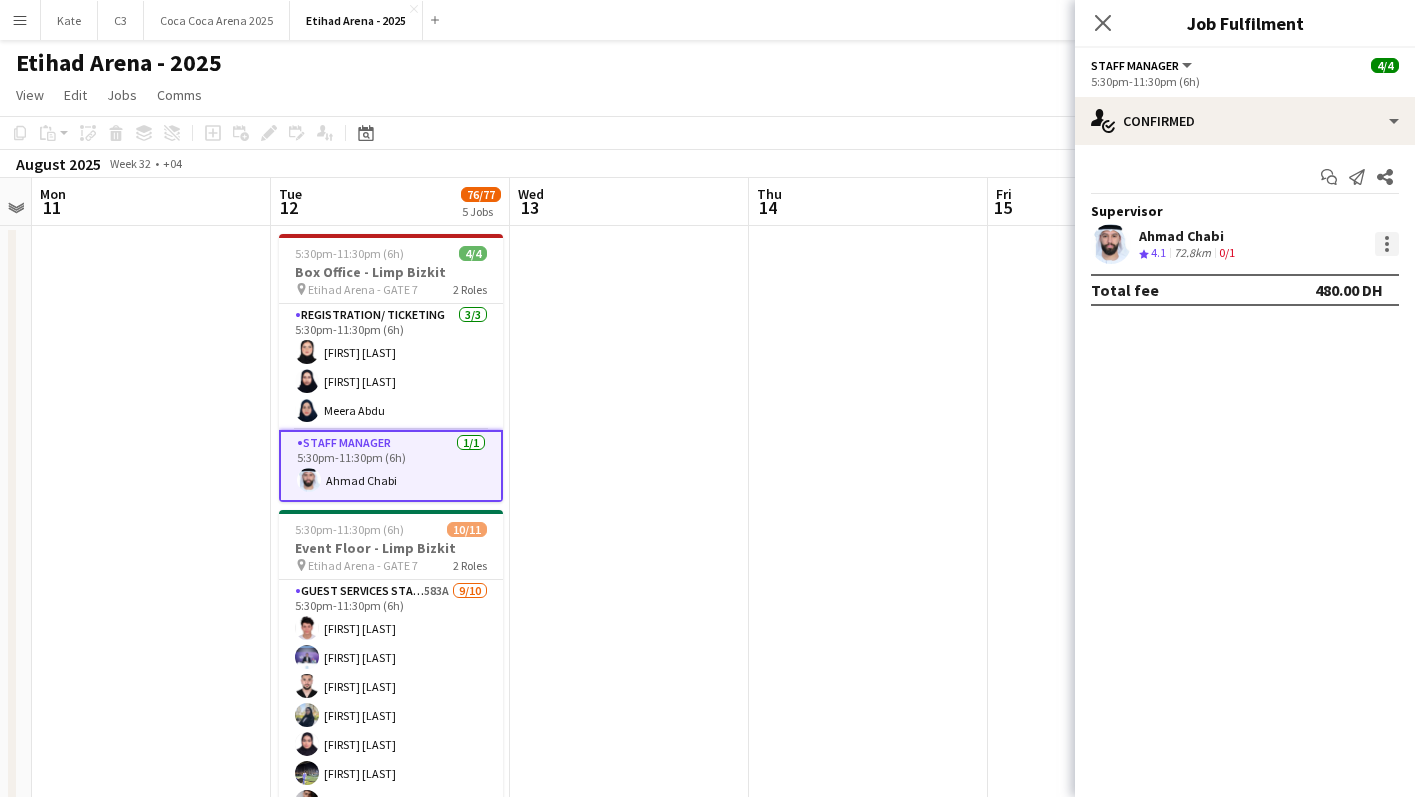 click at bounding box center [1387, 244] 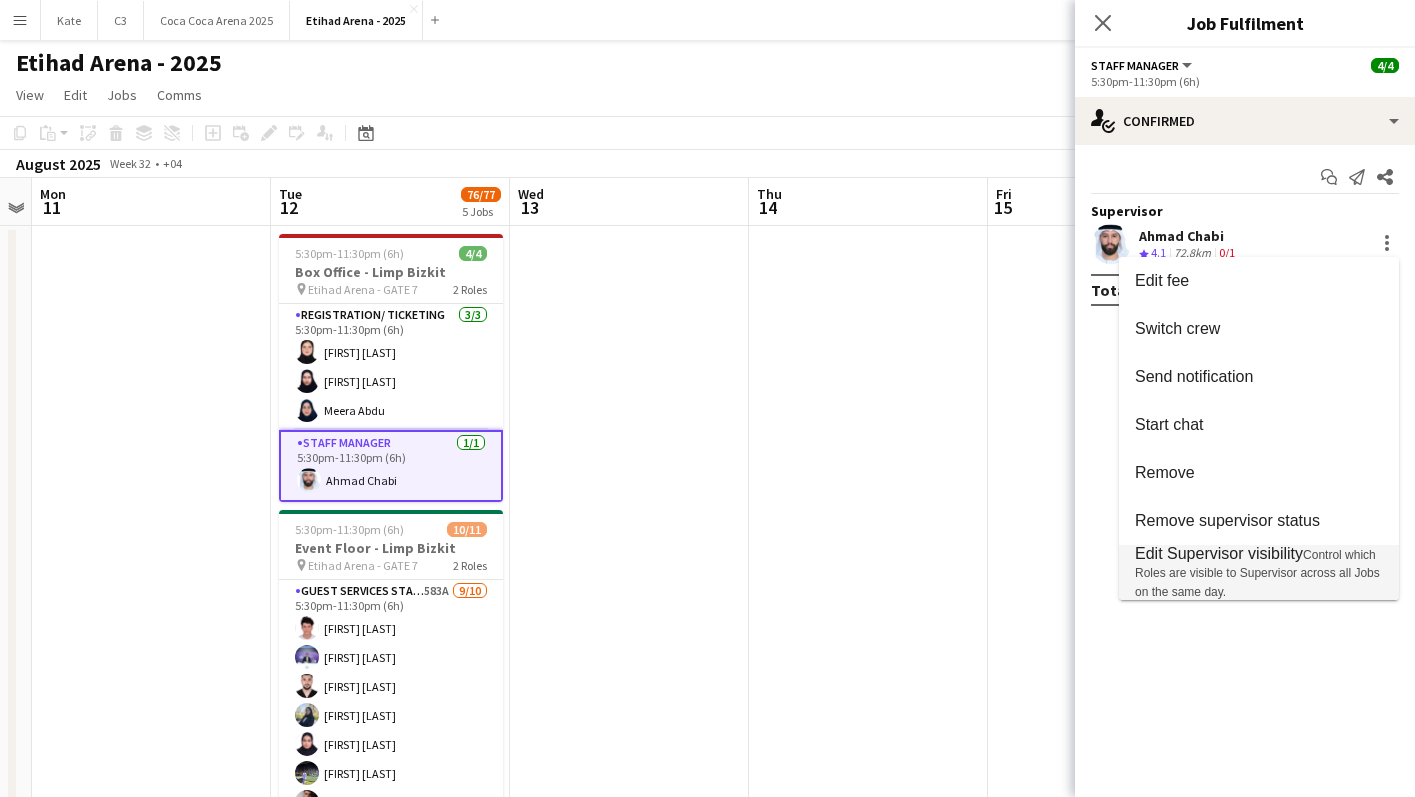 click on "Edit Supervisor visibility" at bounding box center [1219, 553] 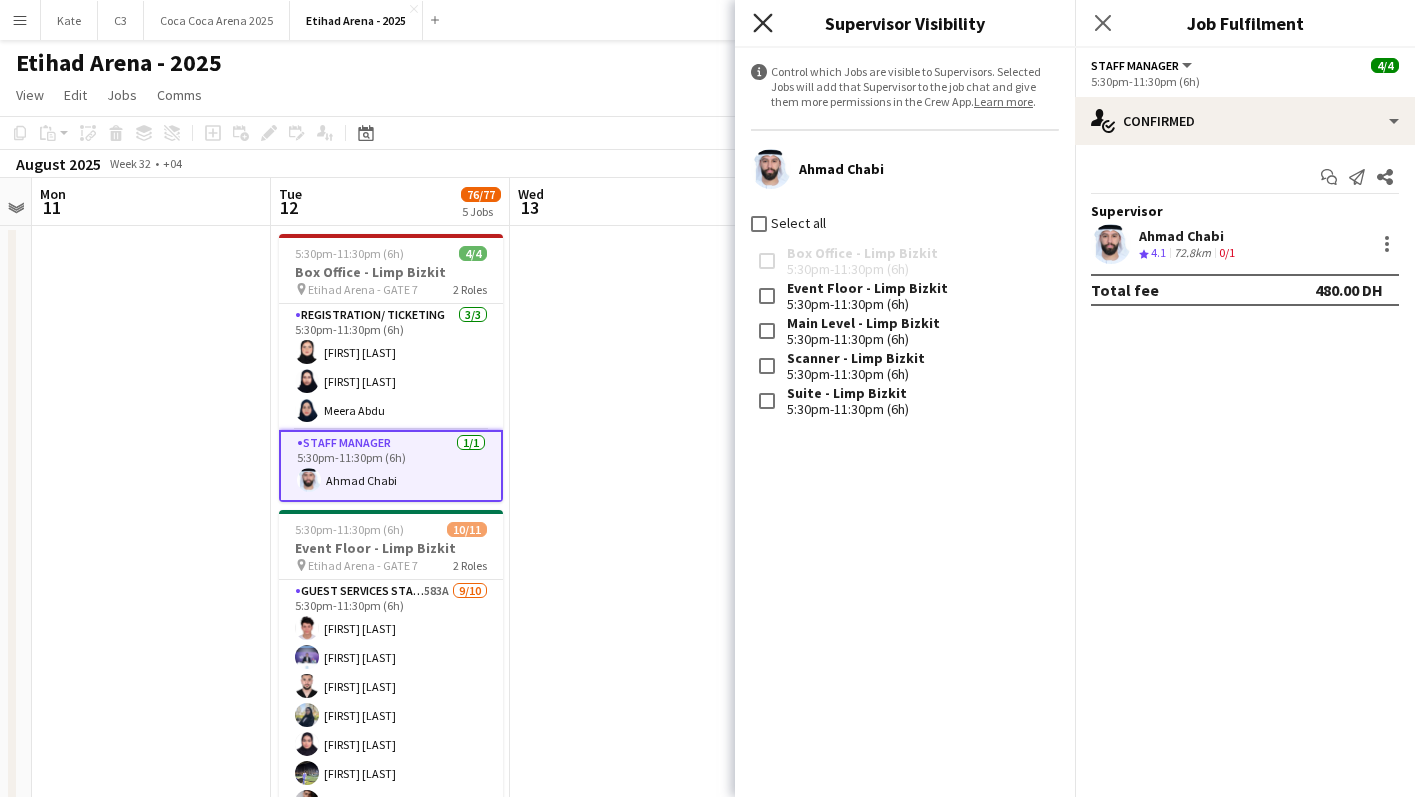 click 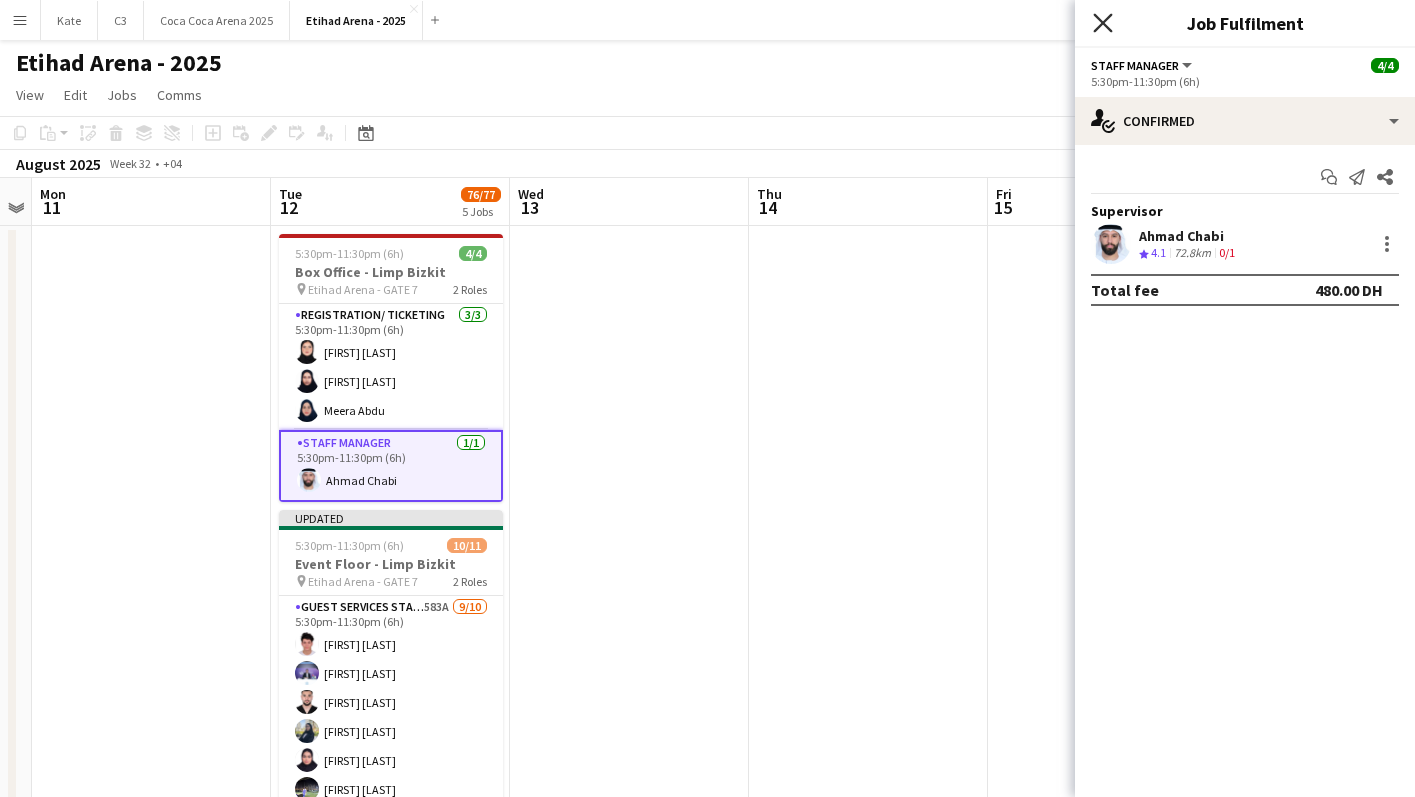 click 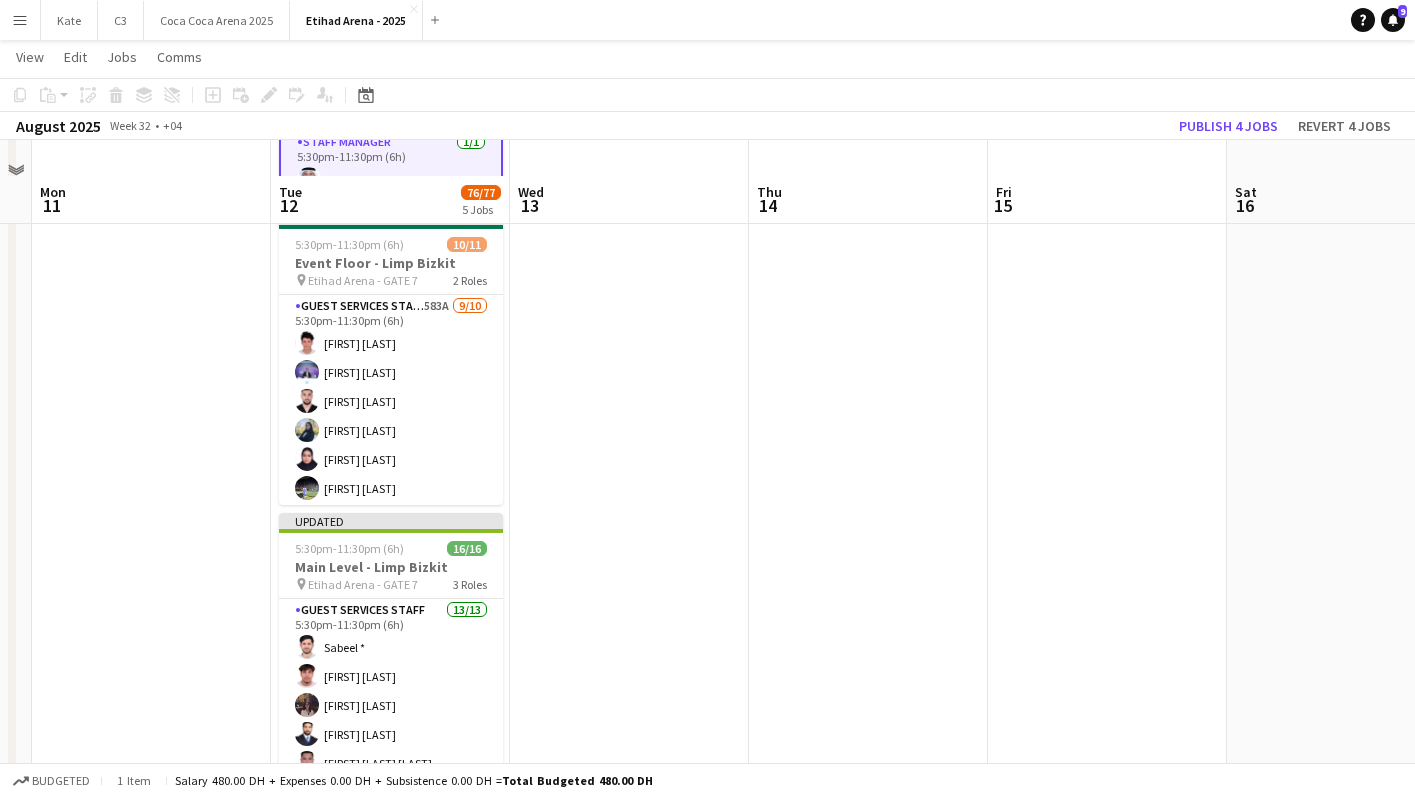 scroll, scrollTop: 346, scrollLeft: 0, axis: vertical 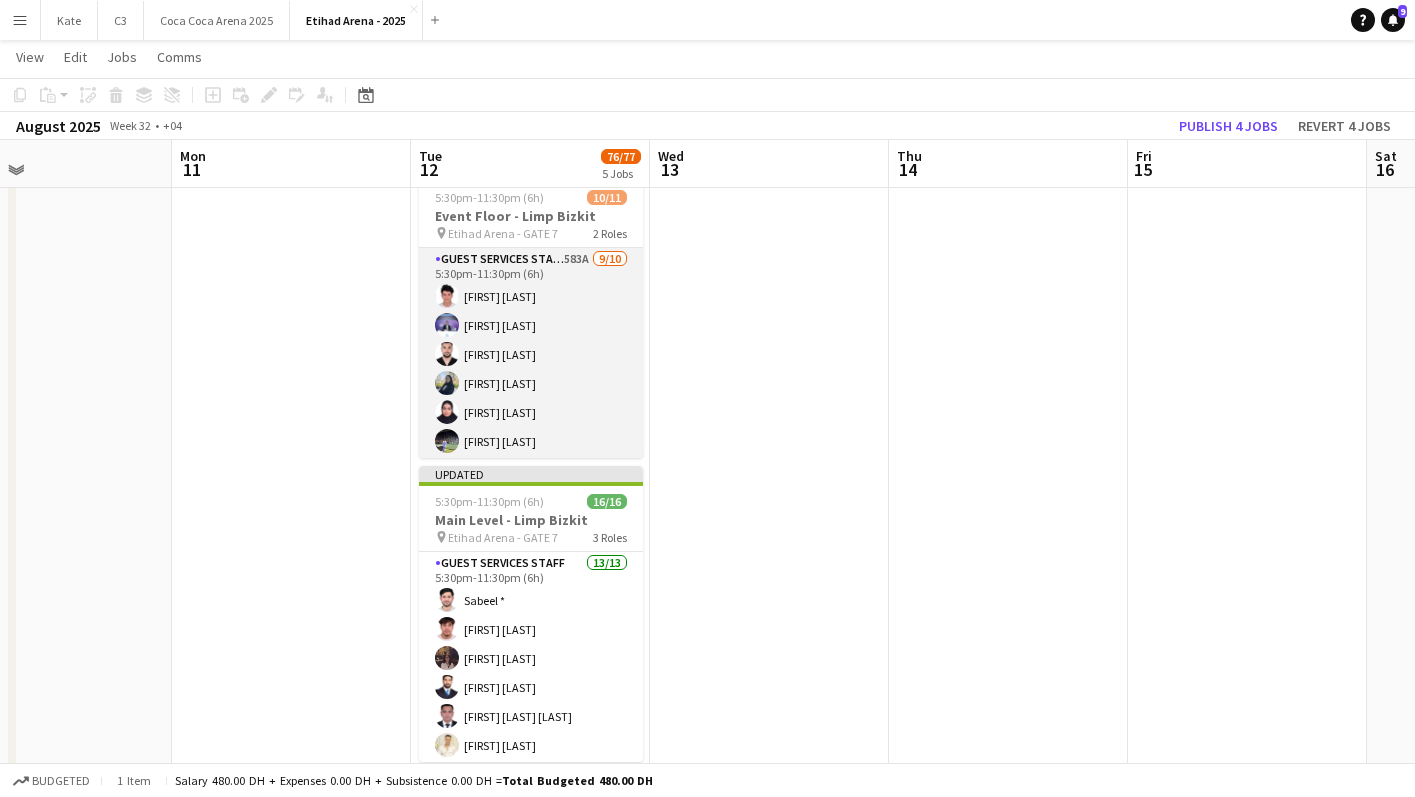 click on "Guest Services Staff   583A   9/10   5:30pm-11:30pm (6h)
[FIRST] [LAST] [FIRST] [LAST] [FIRST] [LAST] [FIRST] [LAST] [FIRST] [LAST] [FIRST] [LAST] [FIRST] [LAST] [FIRST] [LAST] [FIRST] [LAST]
single-neutral-actions" at bounding box center (531, 412) 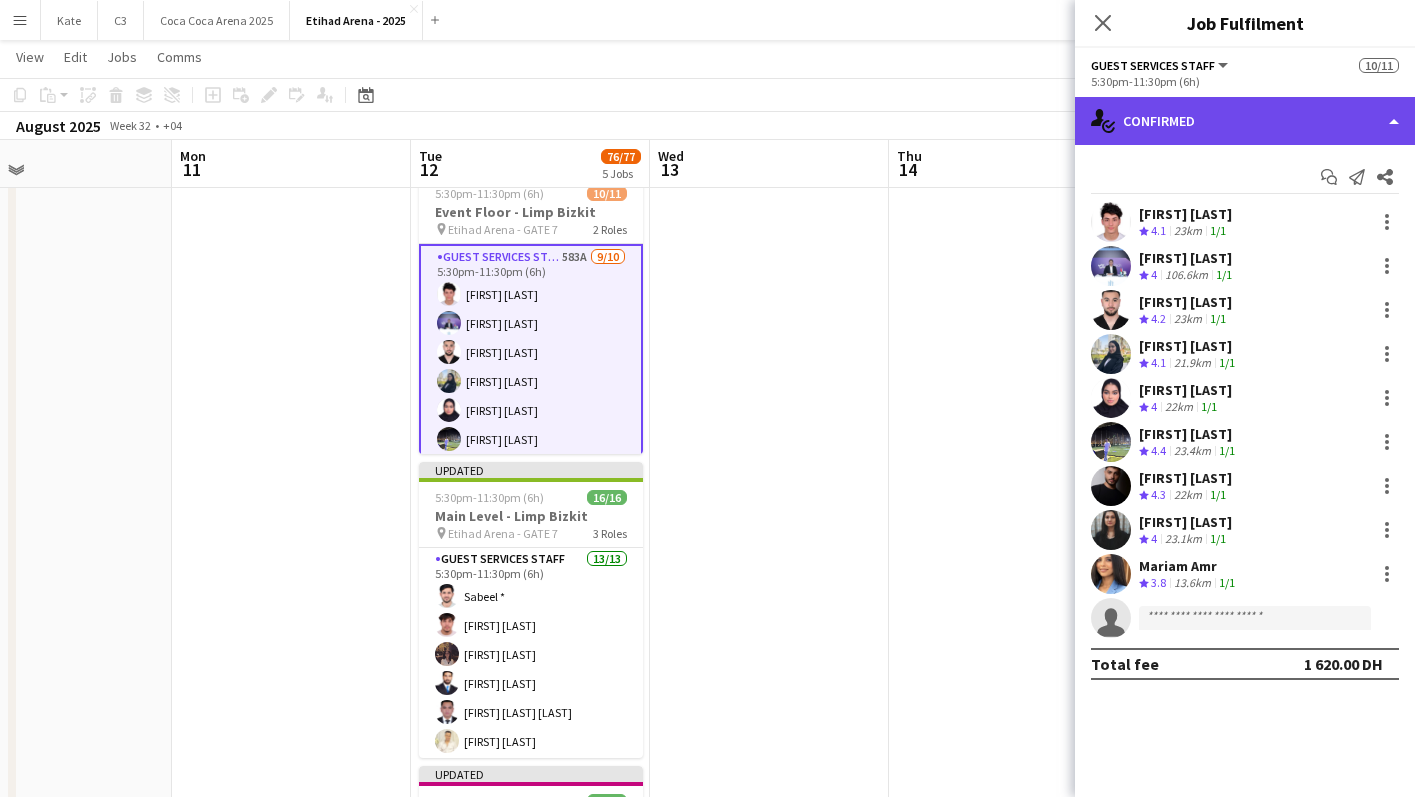 click on "single-neutral-actions-check-2
Confirmed" 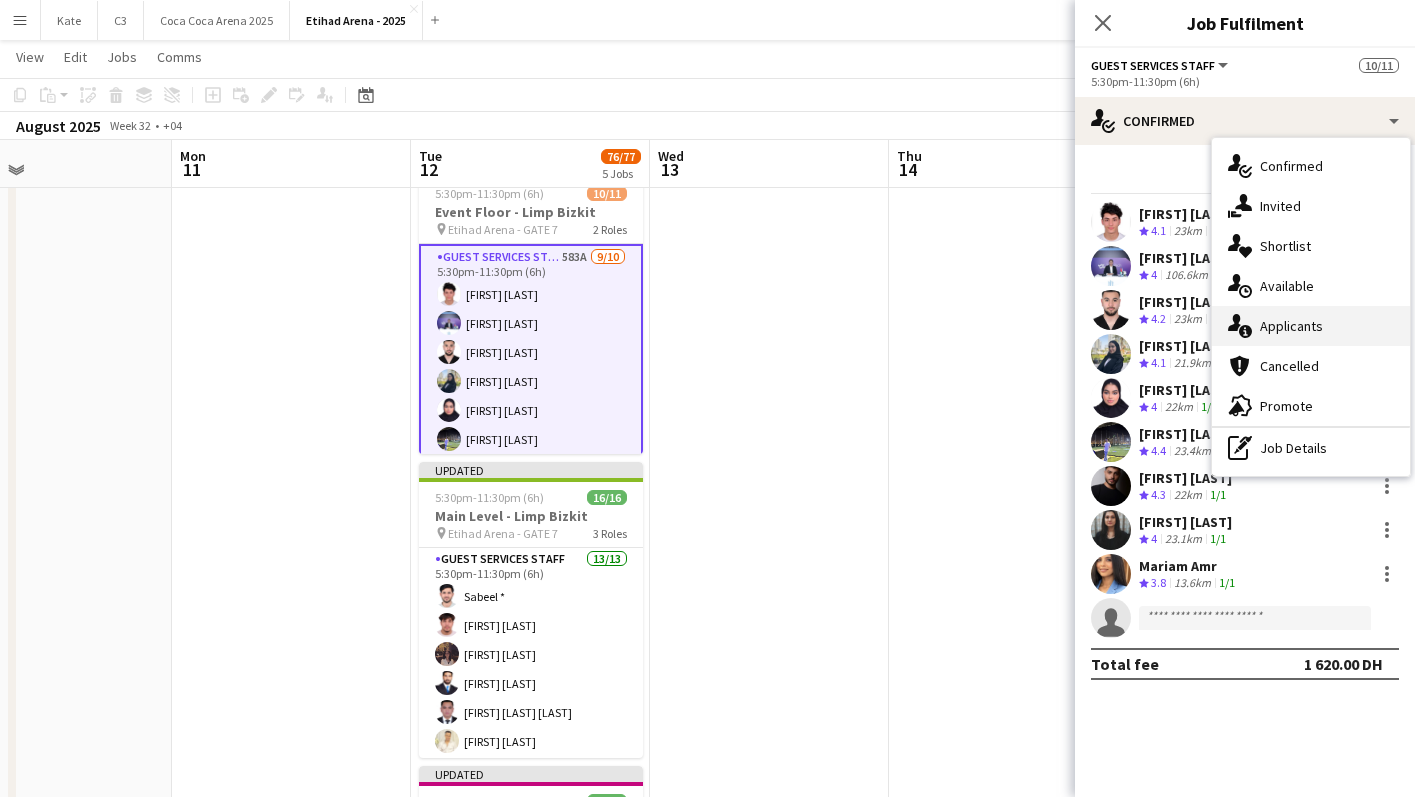 click on "single-neutral-actions-information
Applicants" at bounding box center [1311, 326] 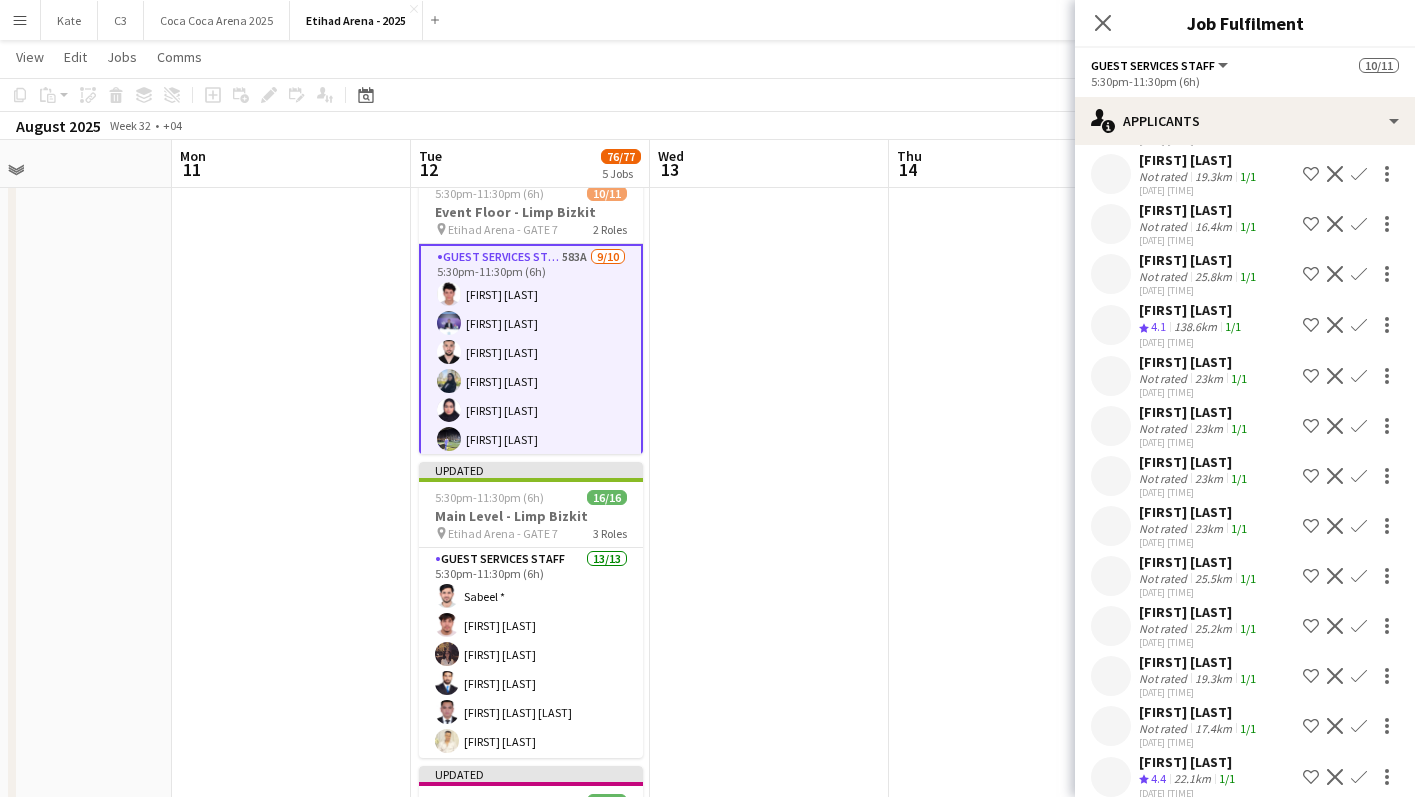 scroll, scrollTop: 9120, scrollLeft: 0, axis: vertical 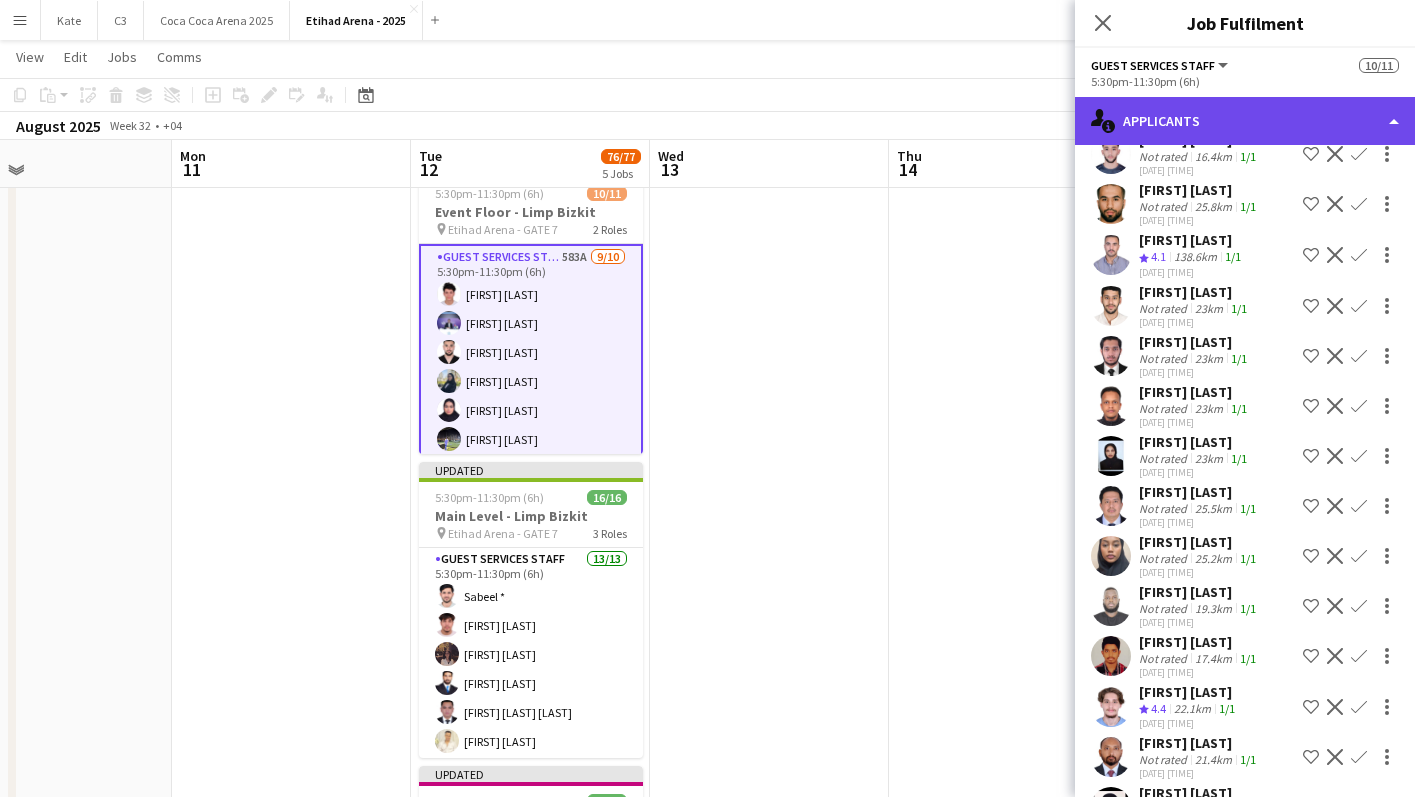 click on "single-neutral-actions-information
Applicants" 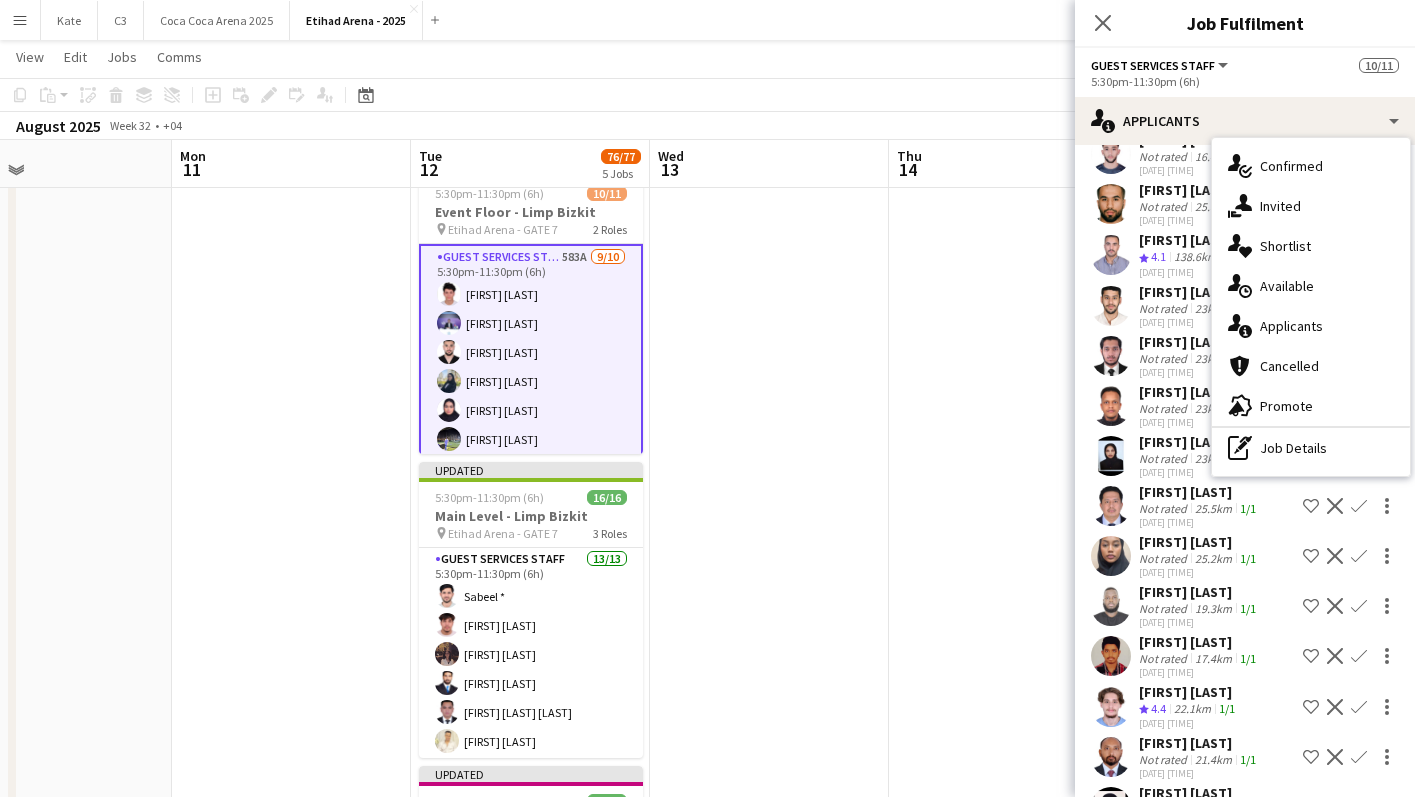 click on "[FIRST] [LAST]" at bounding box center (1199, 492) 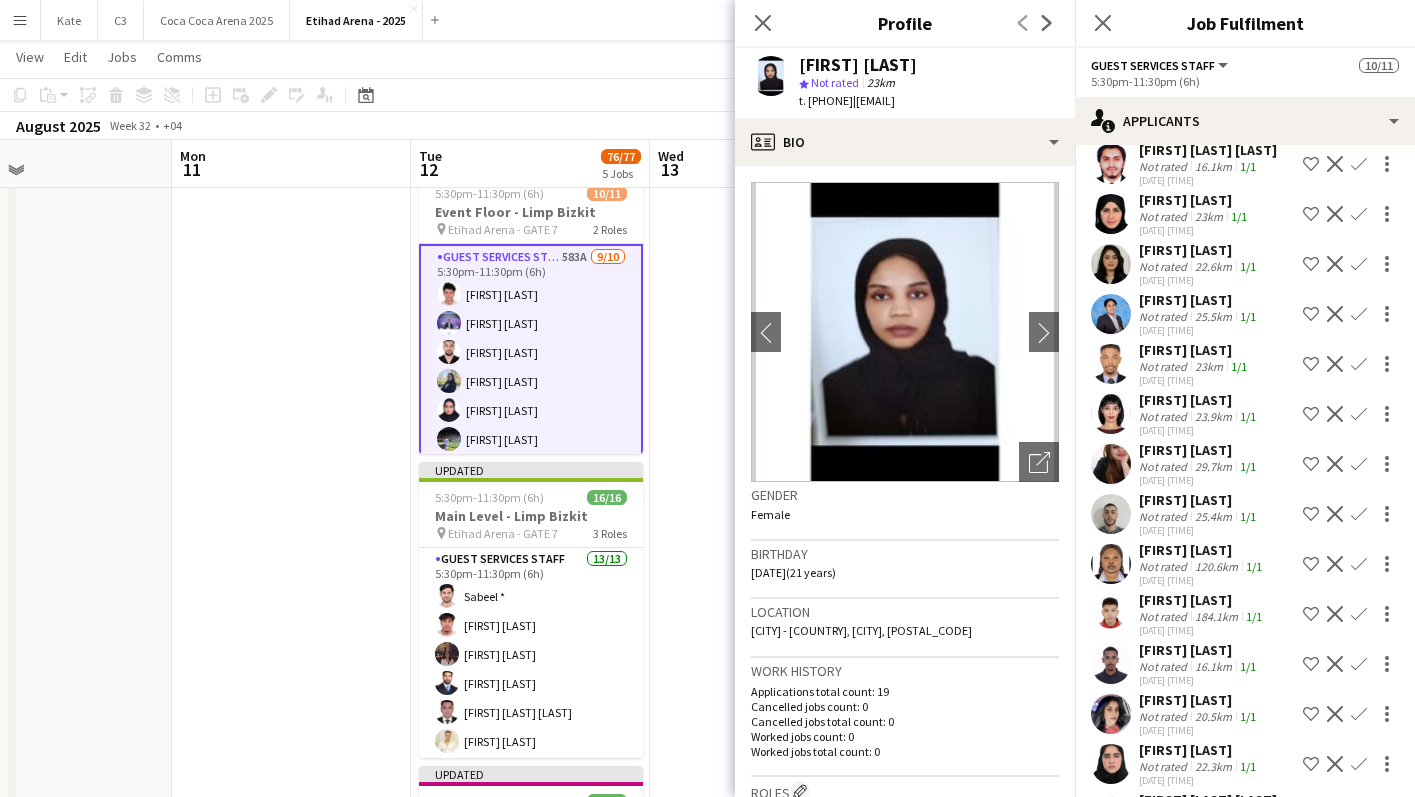scroll, scrollTop: 13110, scrollLeft: 0, axis: vertical 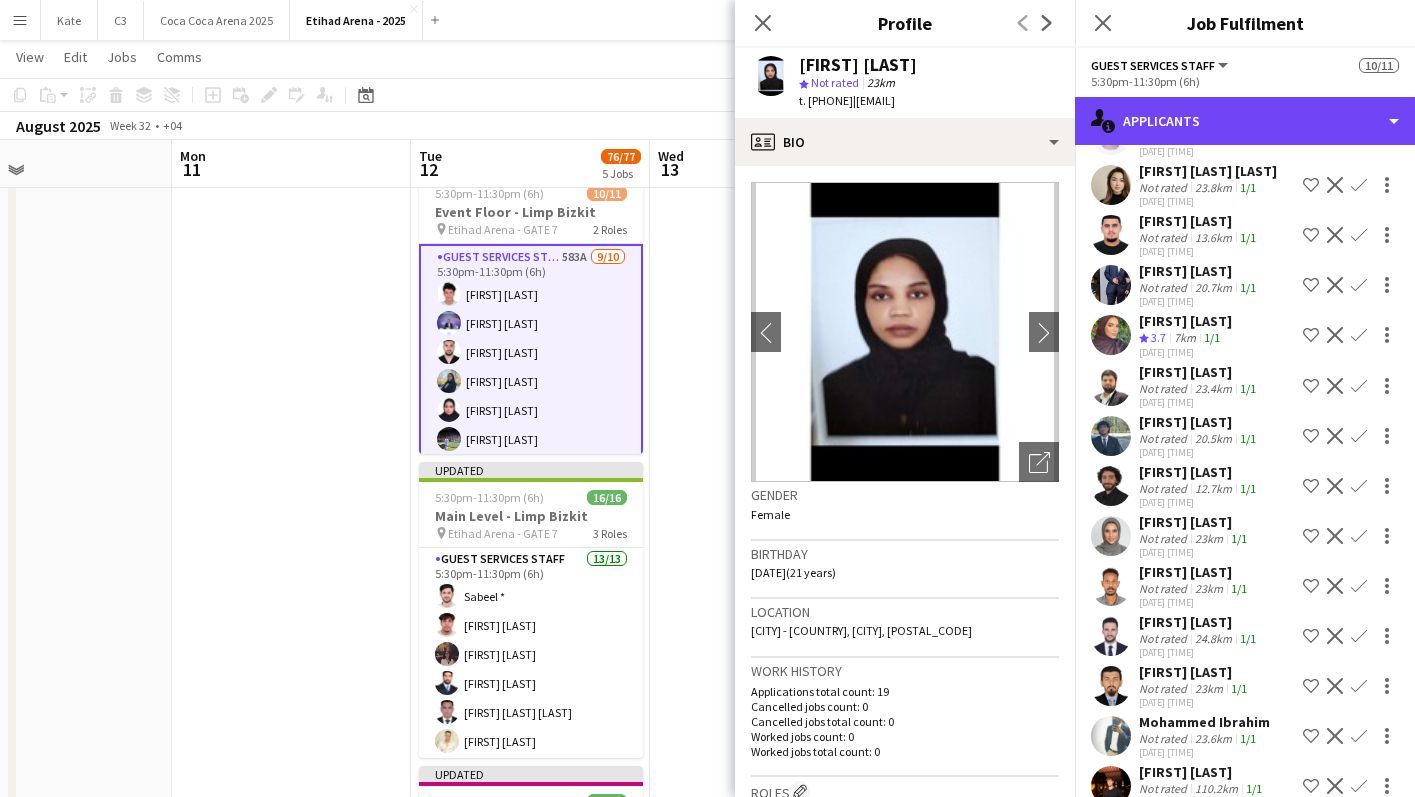 drag, startPoint x: 1220, startPoint y: 127, endPoint x: 1251, endPoint y: 149, distance: 38.013157 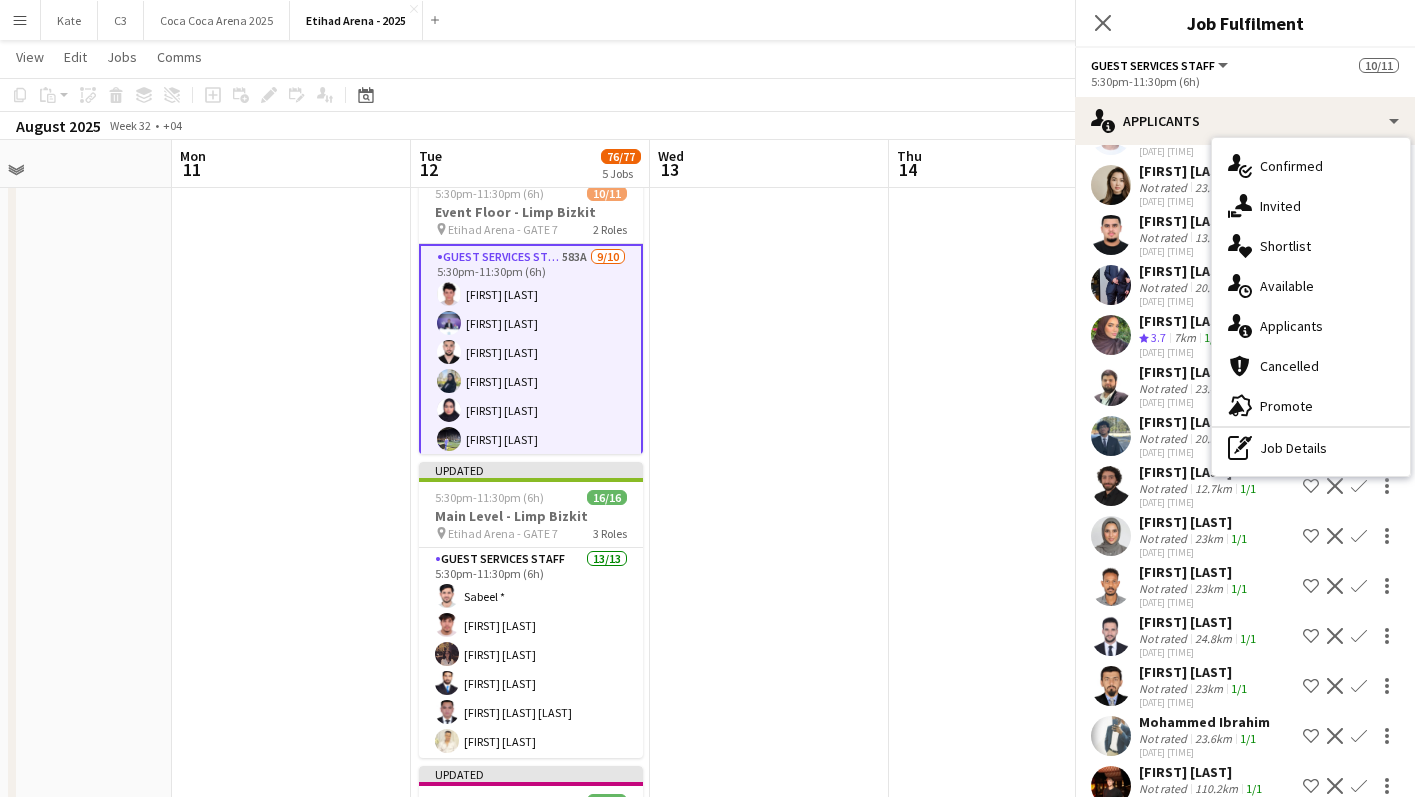 click on "single-neutral-actions-check-2
Confirmed" at bounding box center [1311, 166] 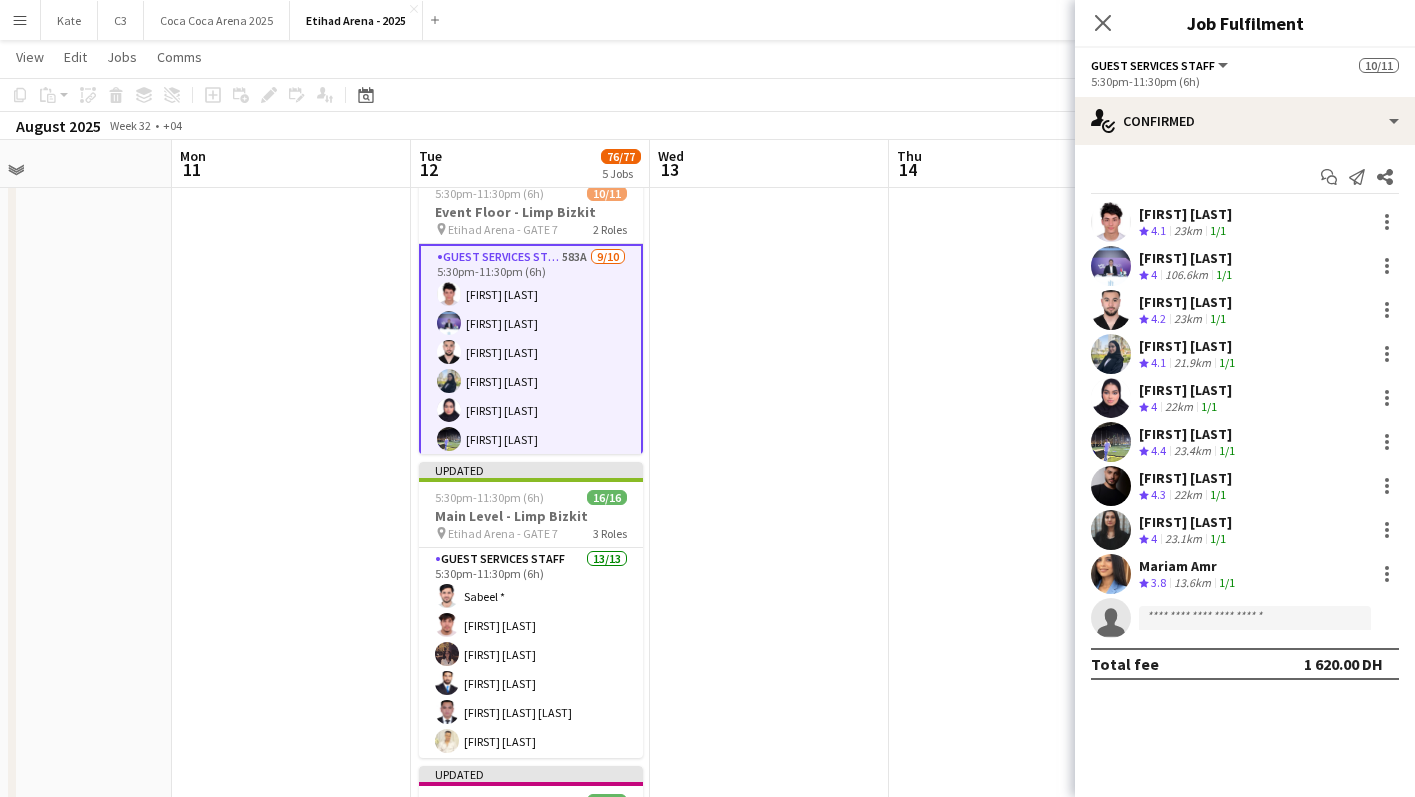 scroll, scrollTop: 0, scrollLeft: 0, axis: both 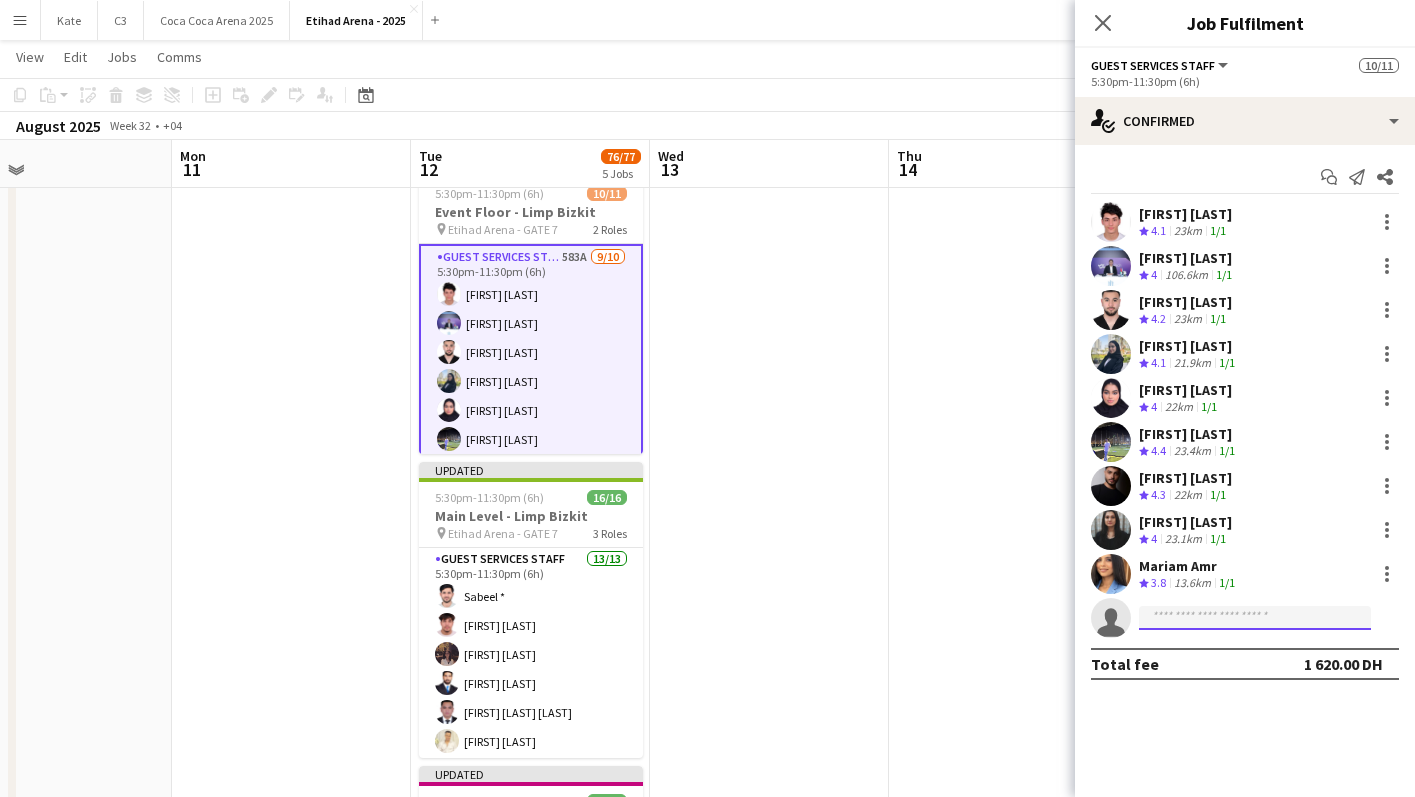 click 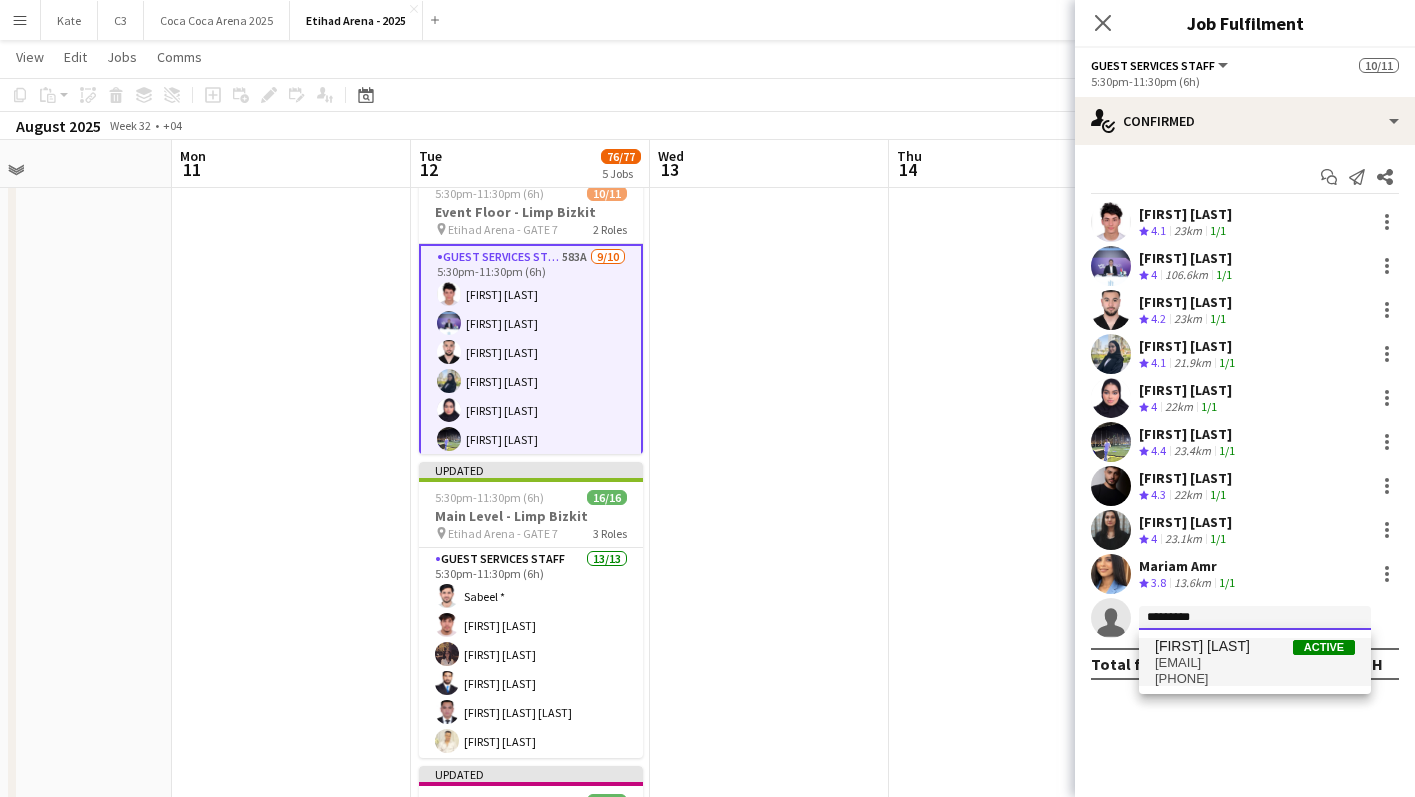type on "*********" 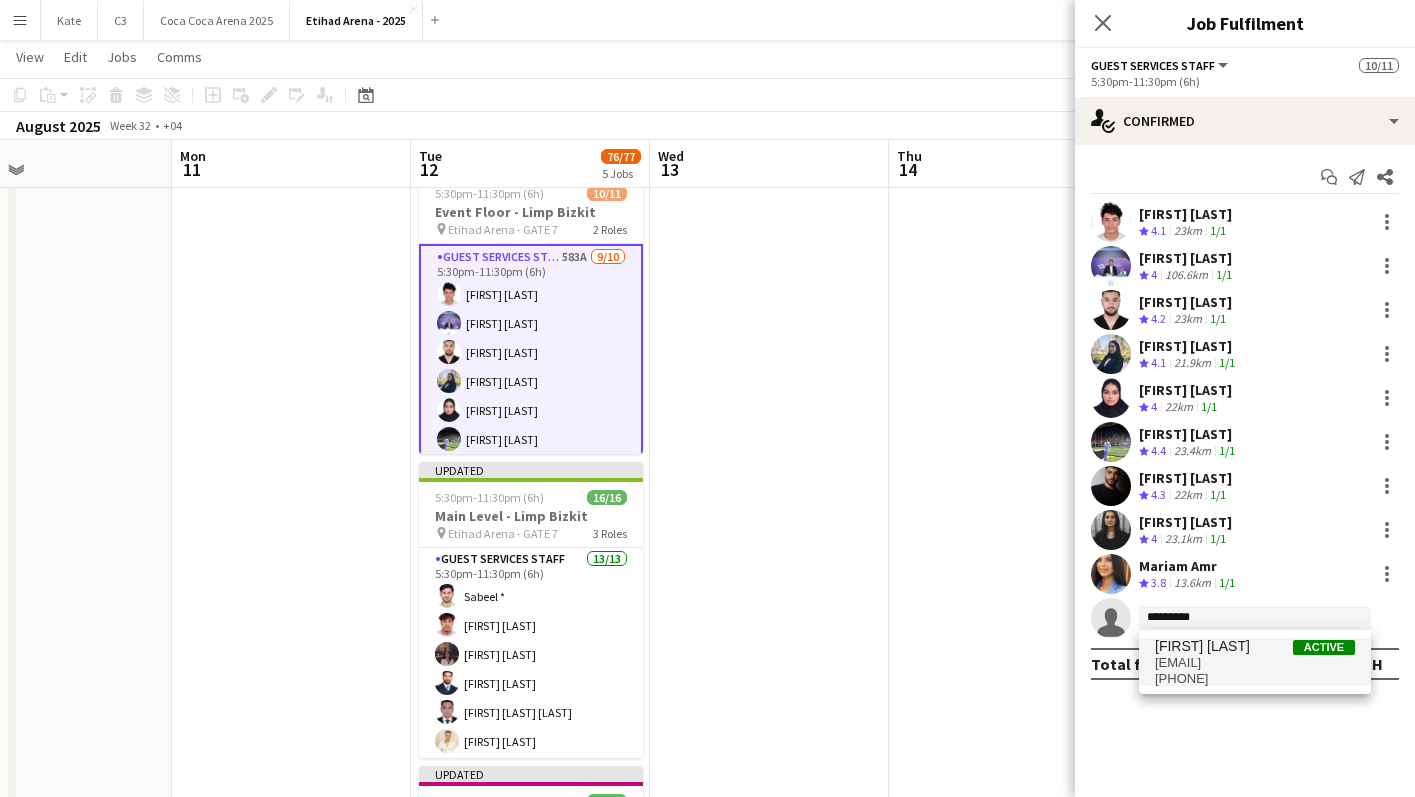 click on "[EMAIL]" at bounding box center (1255, 663) 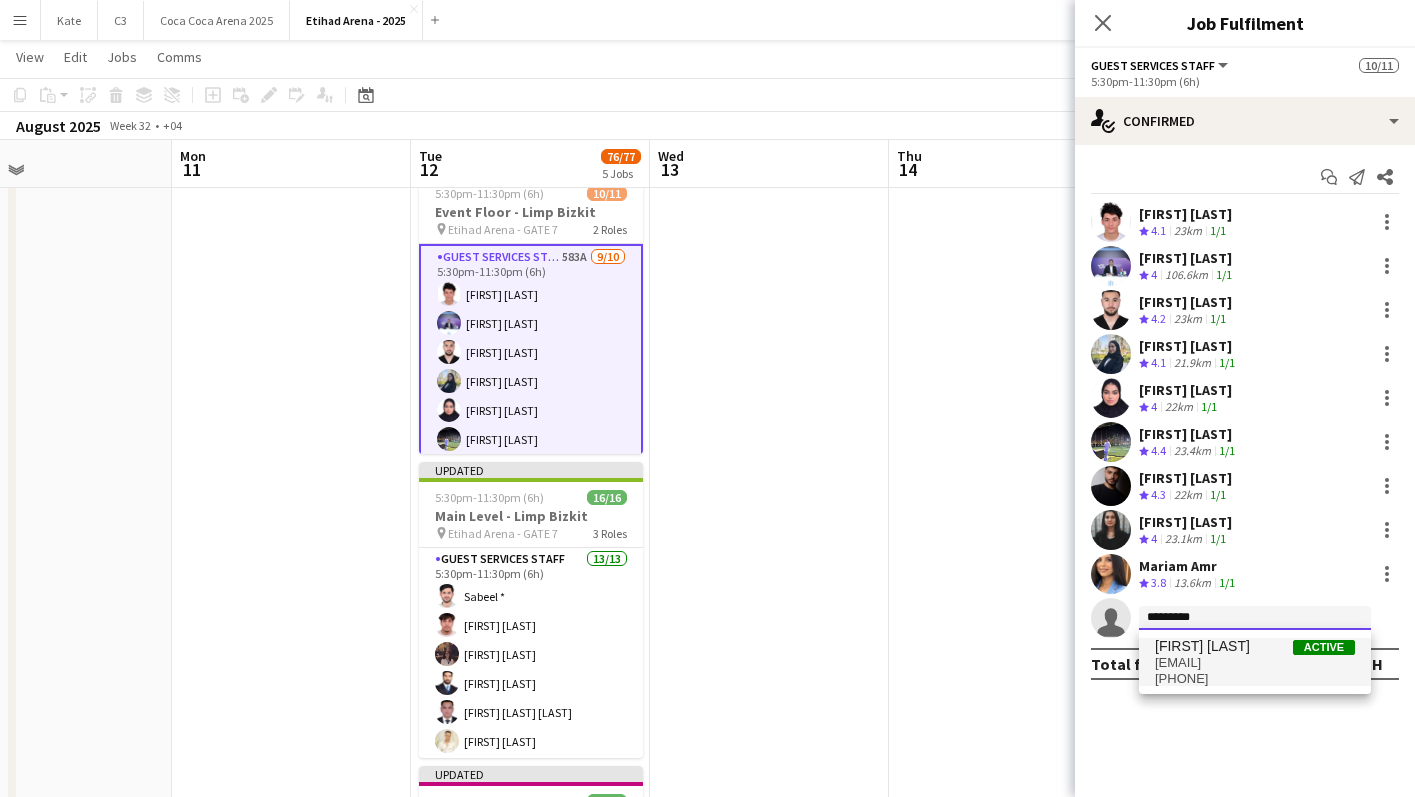 type 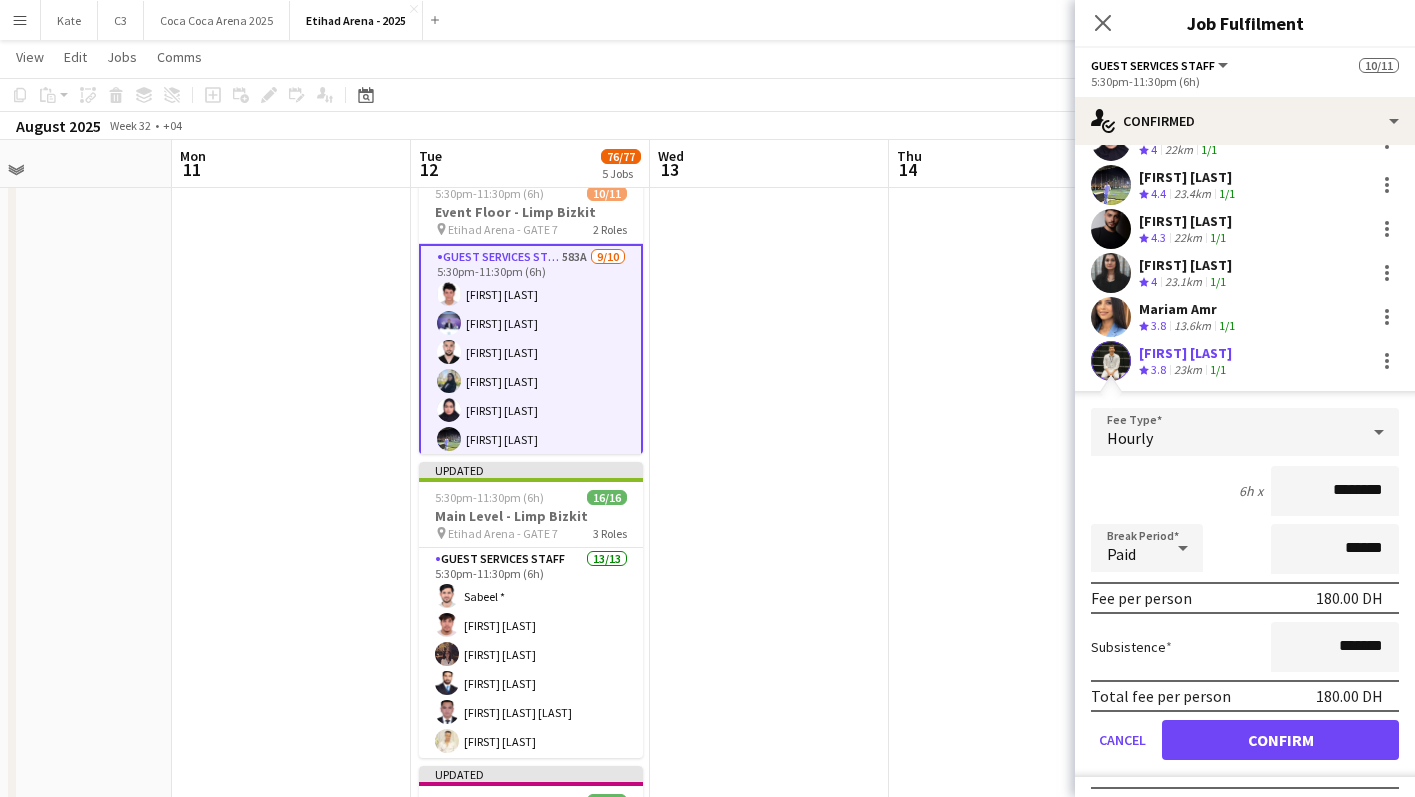 scroll, scrollTop: 295, scrollLeft: 0, axis: vertical 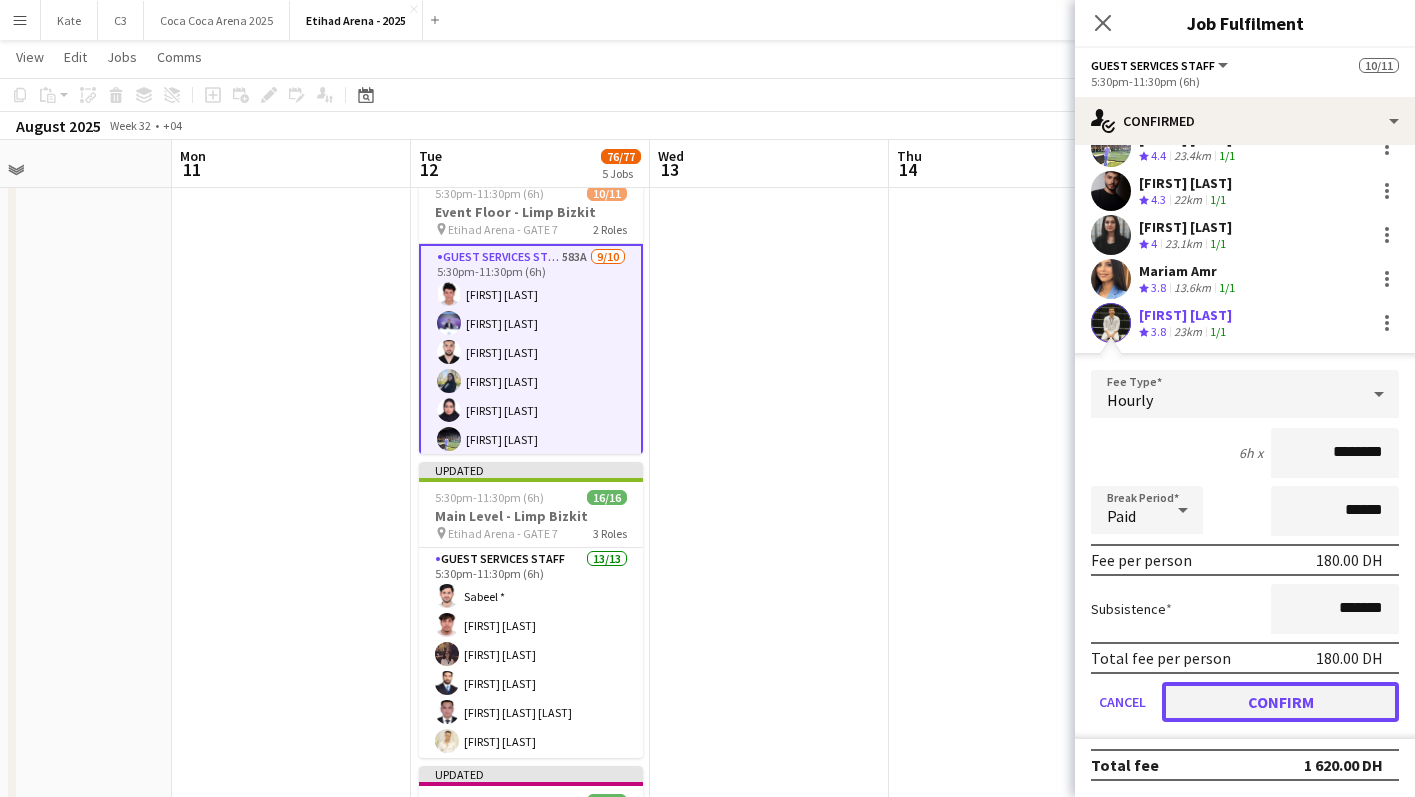 click on "Confirm" at bounding box center [1280, 702] 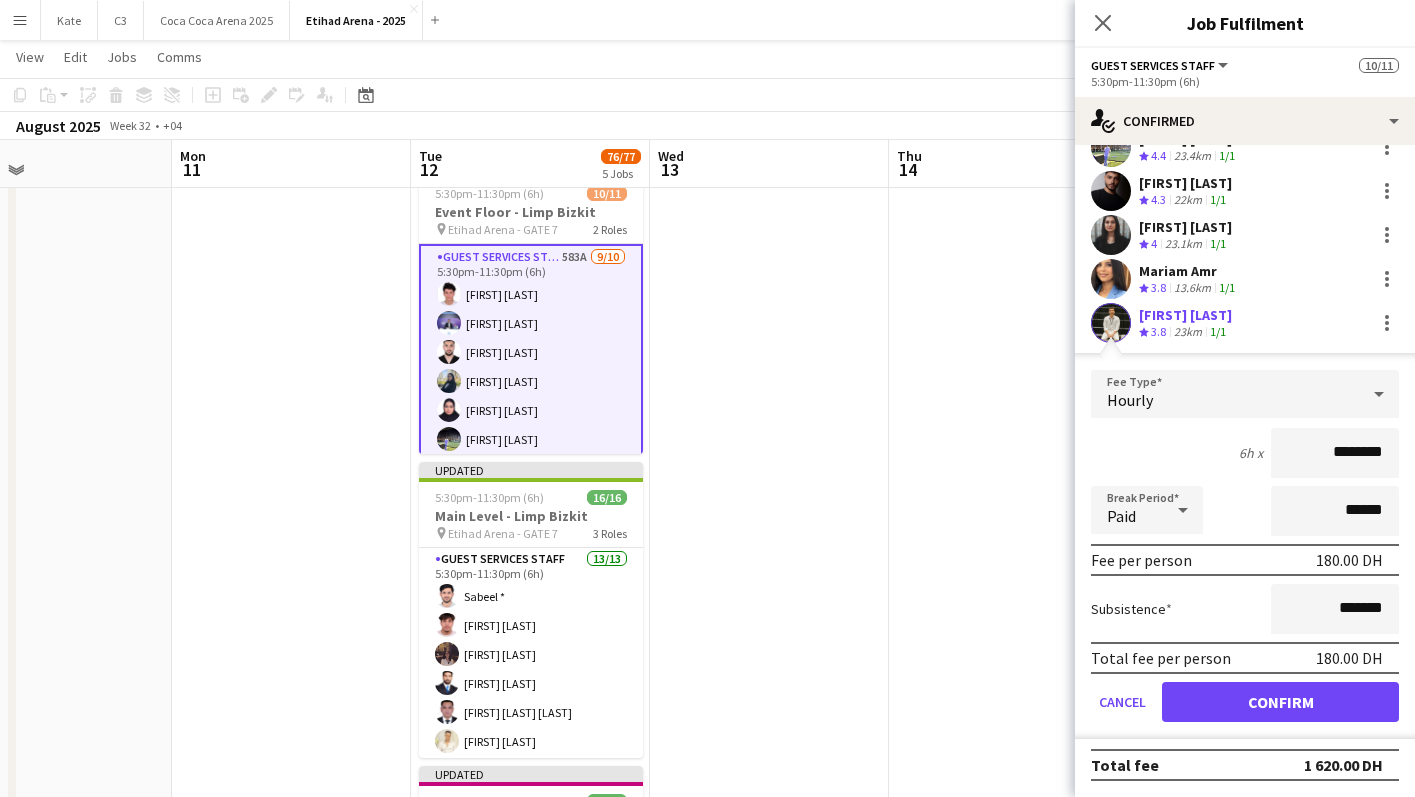 scroll, scrollTop: 0, scrollLeft: 0, axis: both 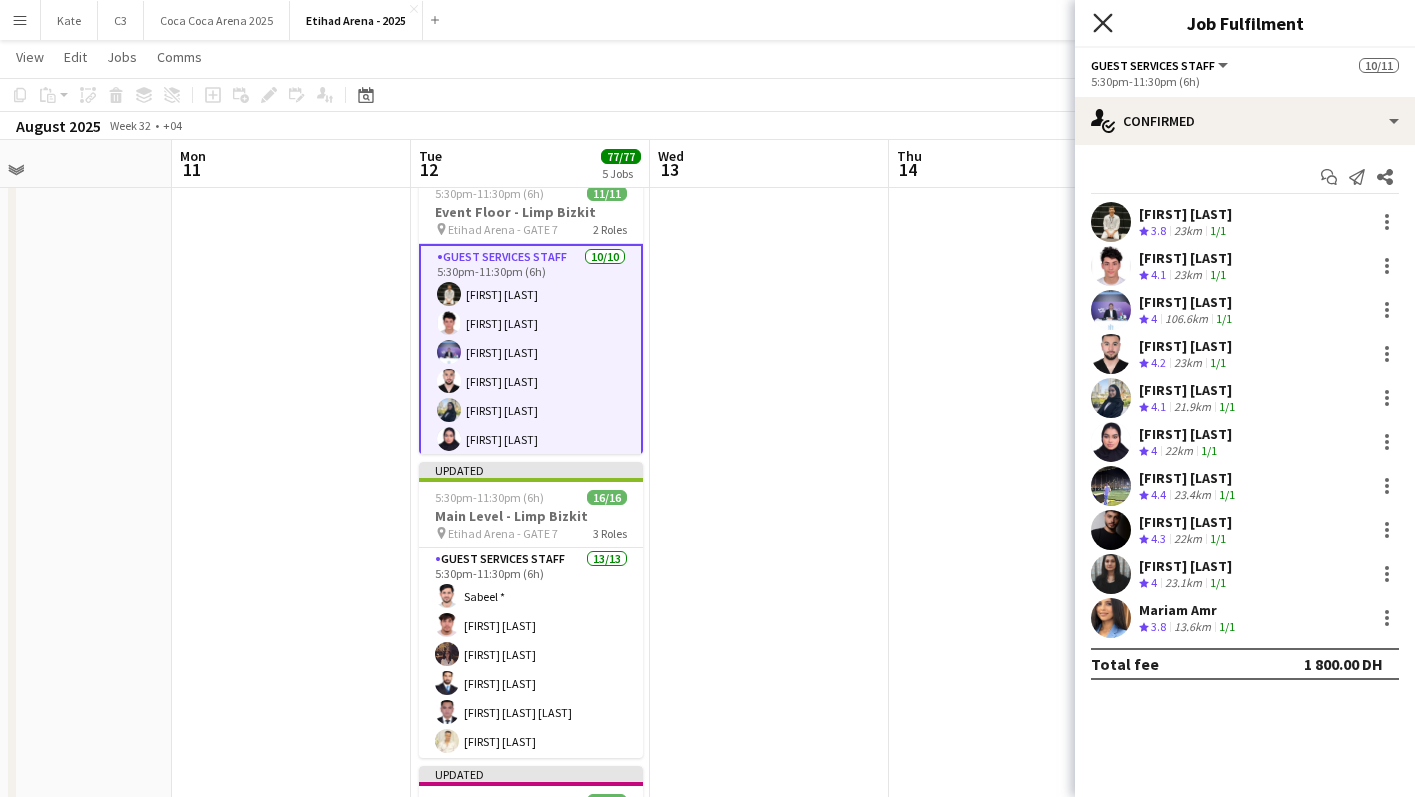 click on "Close pop-in" 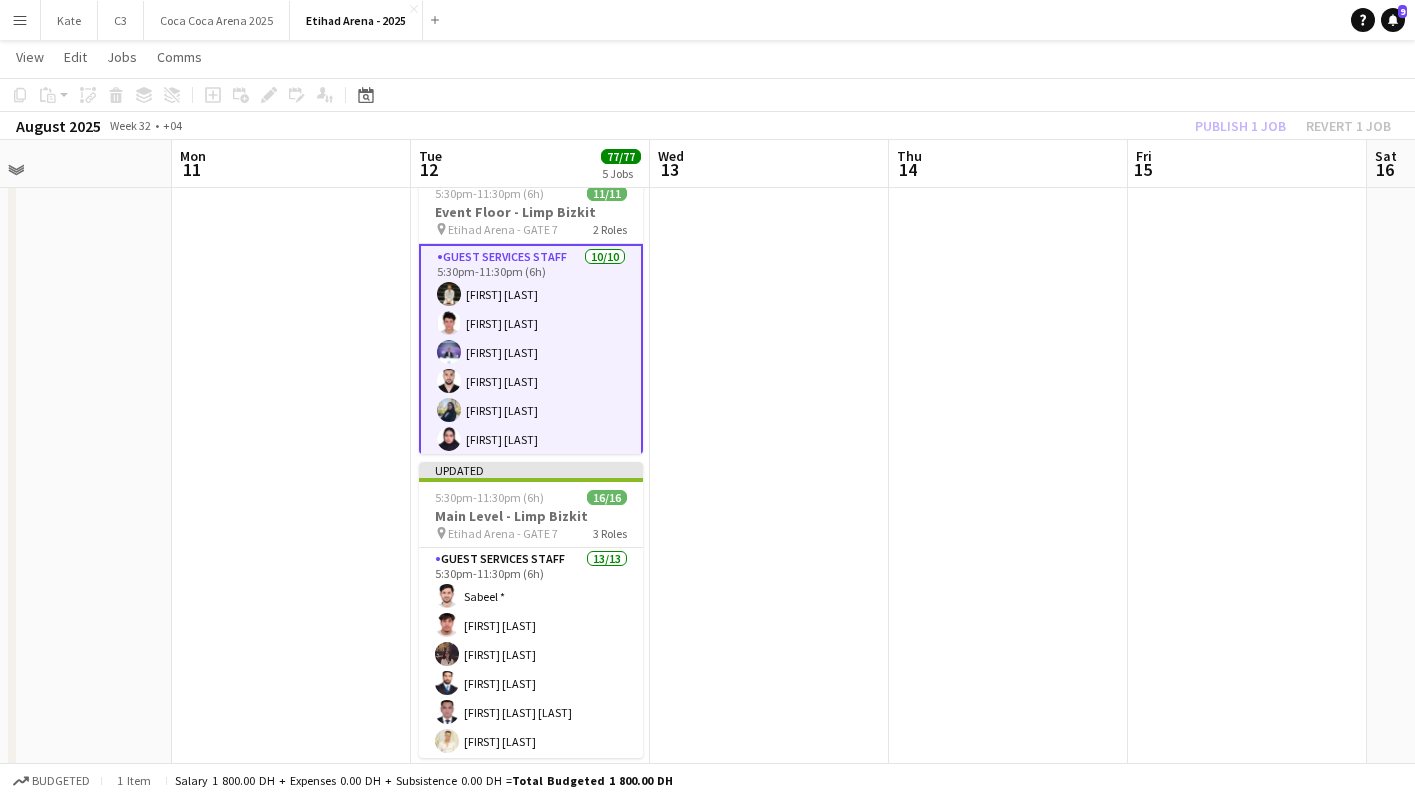 click on "Publish 1 job   Revert 1 job" 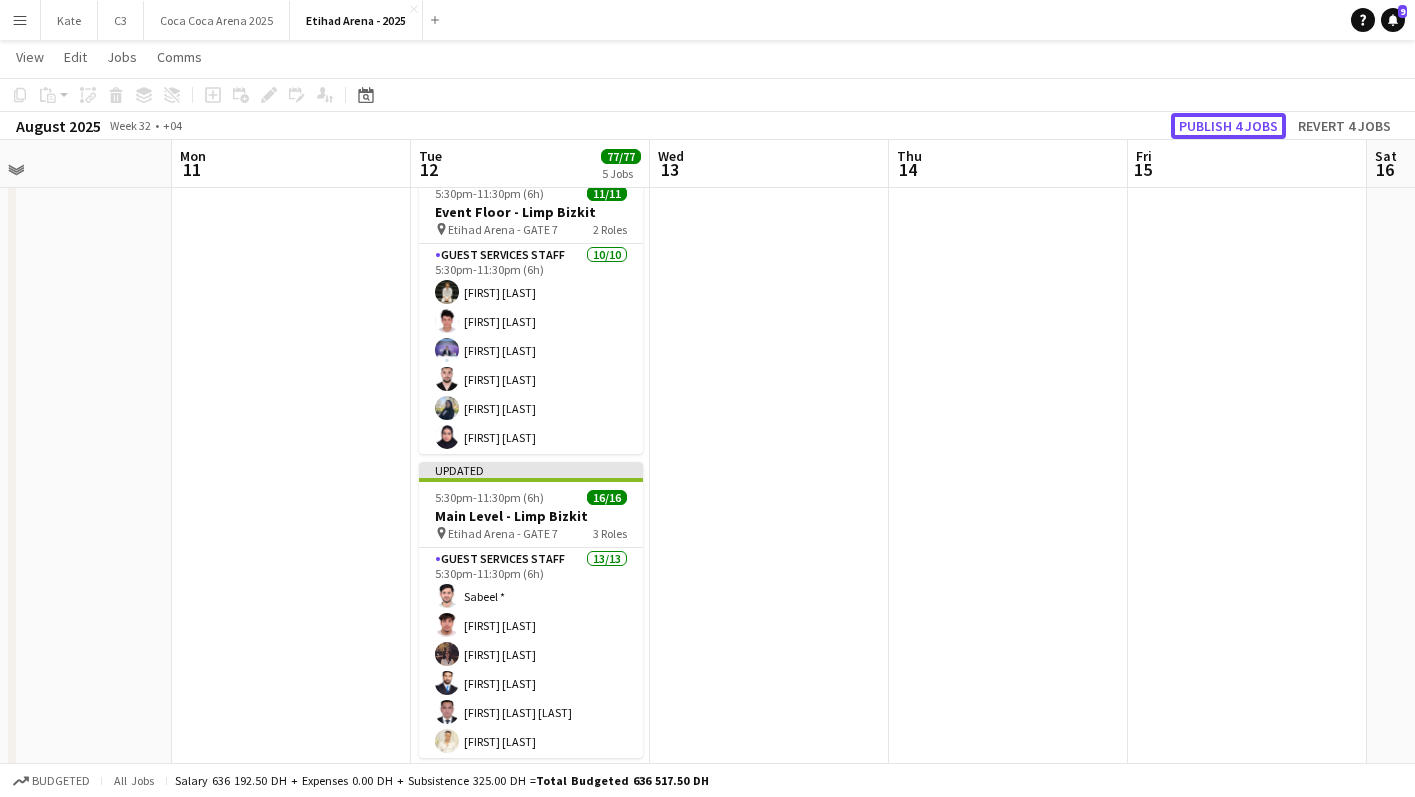 click on "Publish 4 jobs" 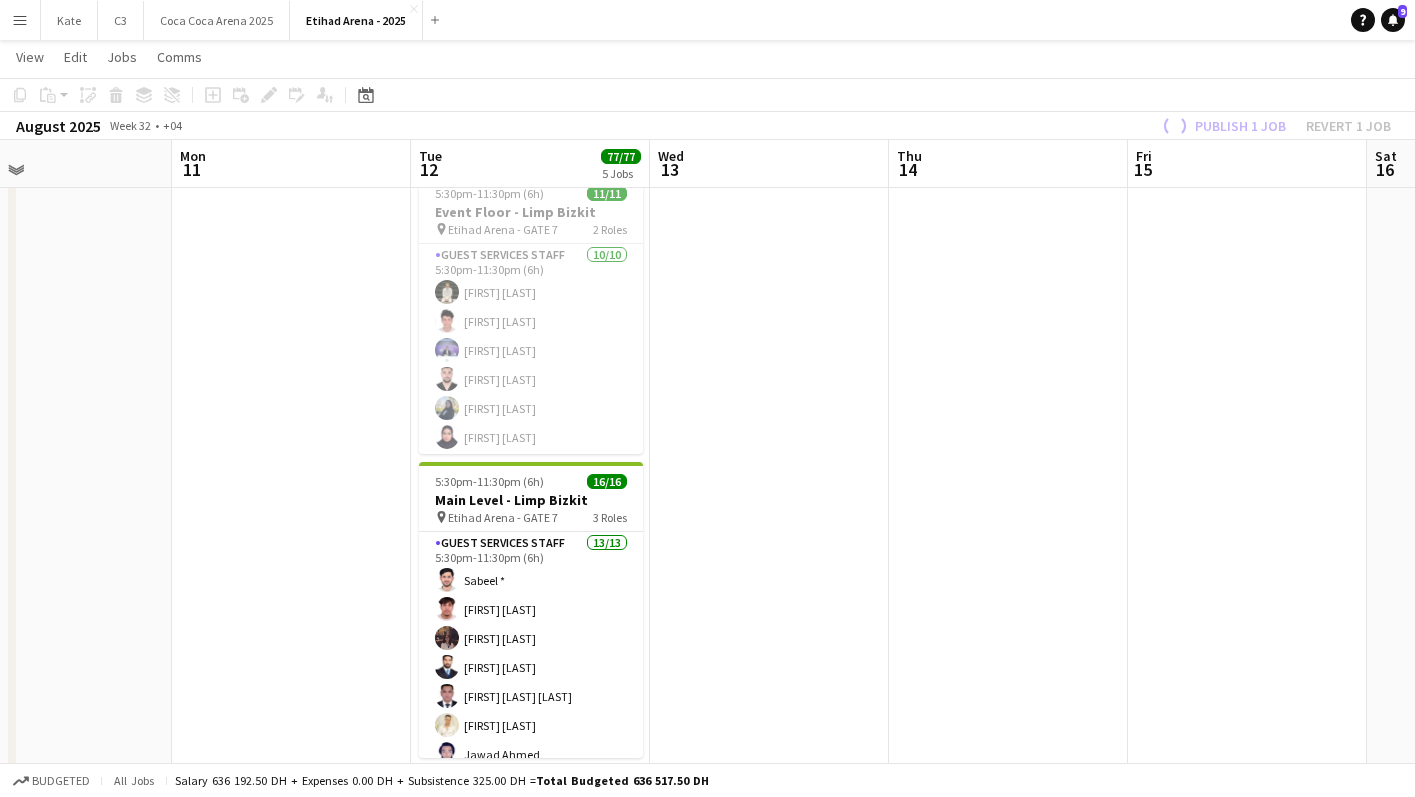 click on "Publishing   5:30pm-11:30pm (6h)    11/11   Event Floor - Limp Bizkit
pin
Etihad Arena - GATE 7   2 Roles   Guest Services Staff   10/10   5:30pm-11:30pm (6h)
[FIRST] [LAST] [FIRST] [LAST] [FIRST] [LAST] [FIRST] [LAST] [FIRST] [LAST] [FIRST] [LAST] [FIRST] [LAST] [FIRST] [LAST] [FIRST] [LAST] [FIRST] [LAST]   Staff Supervisor   1/1   5:30pm-11:30pm (6h)
[FIRST] [LAST]" at bounding box center (531, 306) 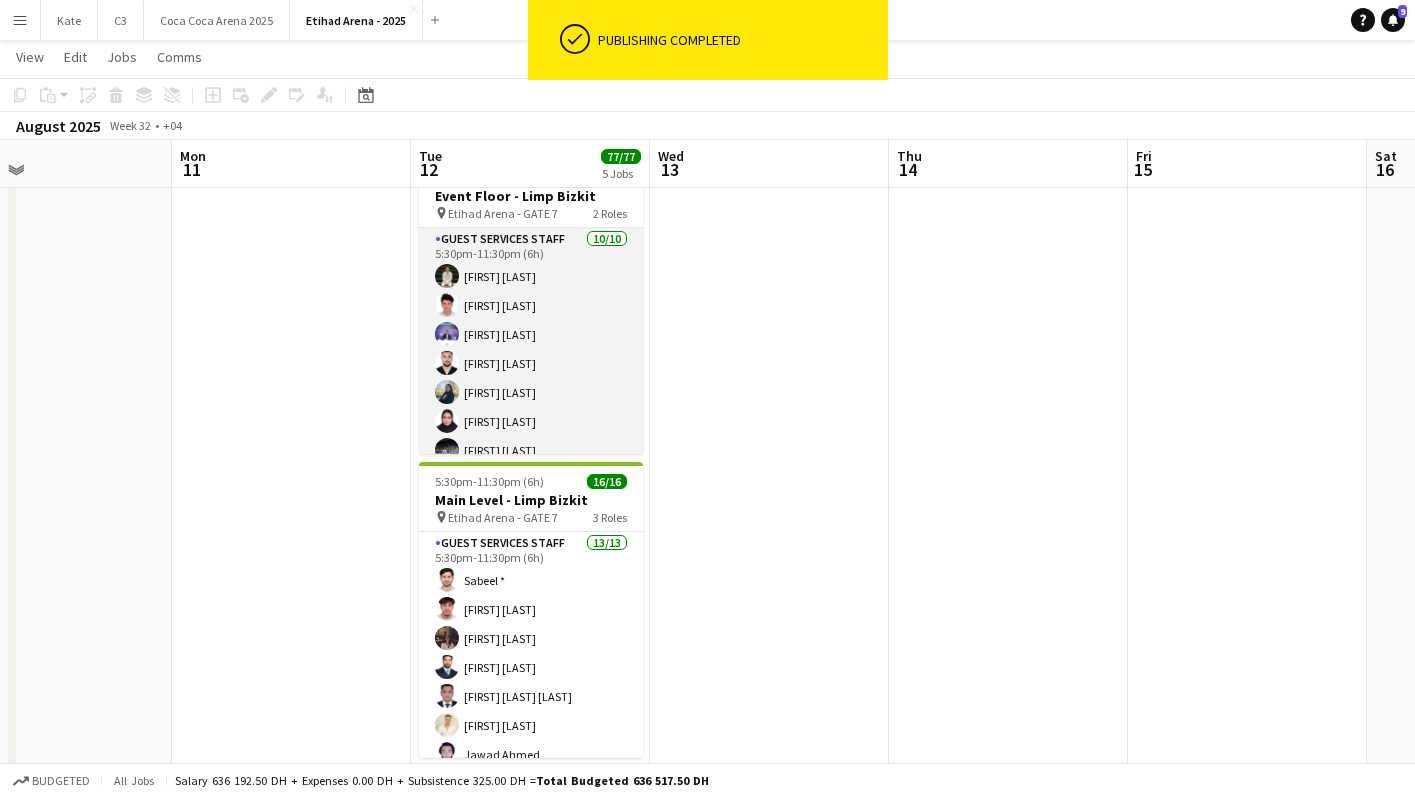 click on "Guest Services Staff   10/10   5:30pm-11:30pm (6h)
[FIRST] [LAST] [FIRST] [LAST] [FIRST] [LAST] [FIRST] [LAST] [FIRST] [LAST] [FIRST] [LAST] [FIRST] [LAST] [FIRST] [LAST] [FIRST] [LAST]" at bounding box center [531, 392] 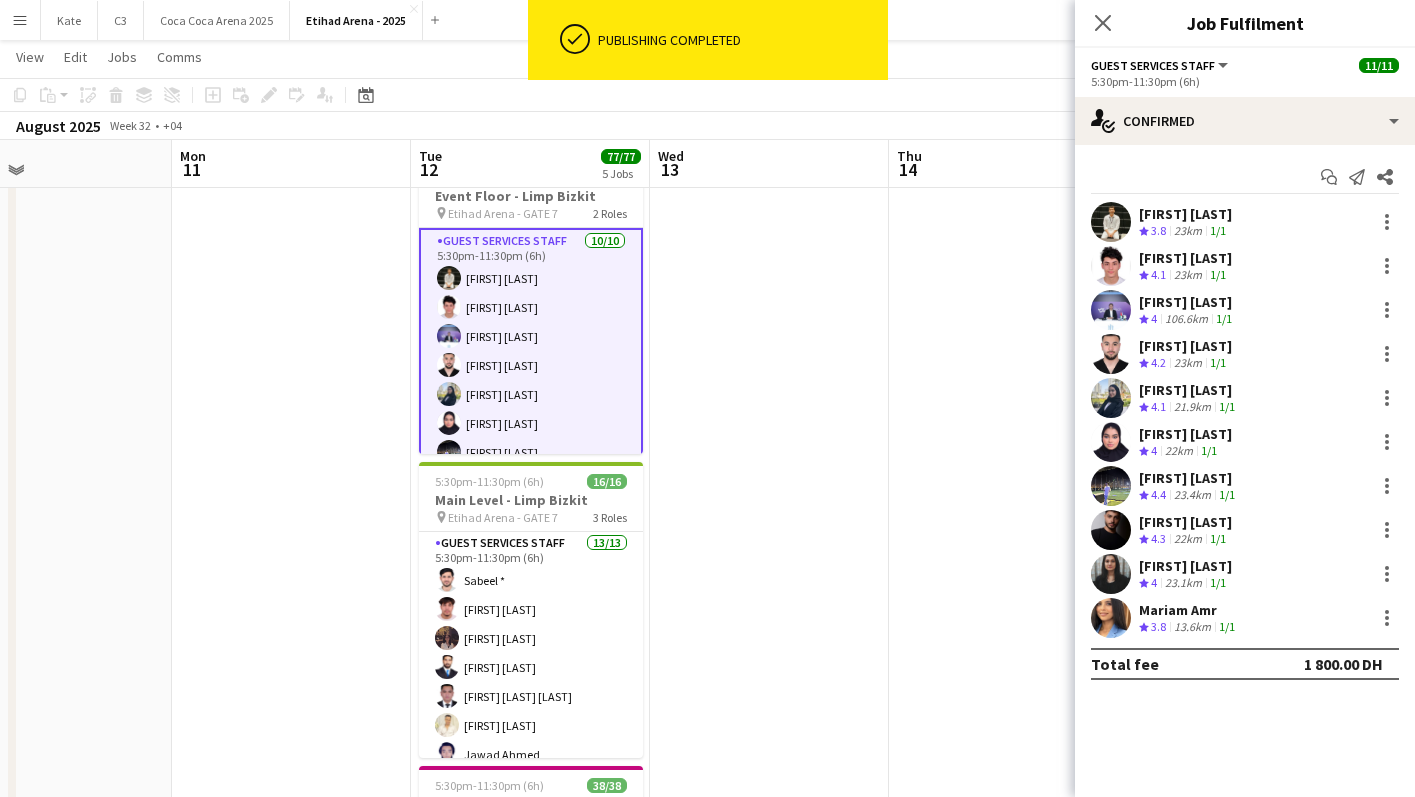 click at bounding box center (1111, 222) 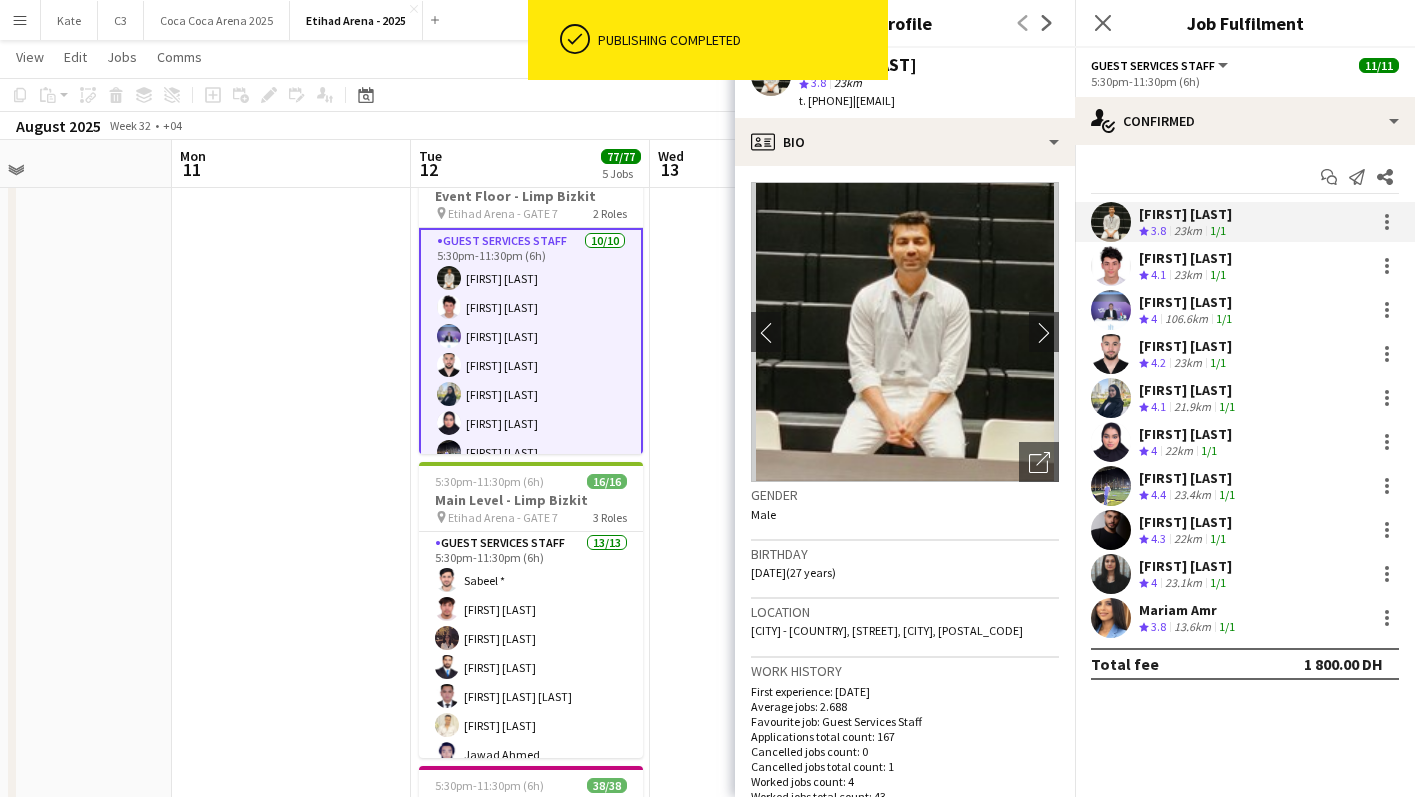 drag, startPoint x: 950, startPoint y: 61, endPoint x: 858, endPoint y: 61, distance: 92 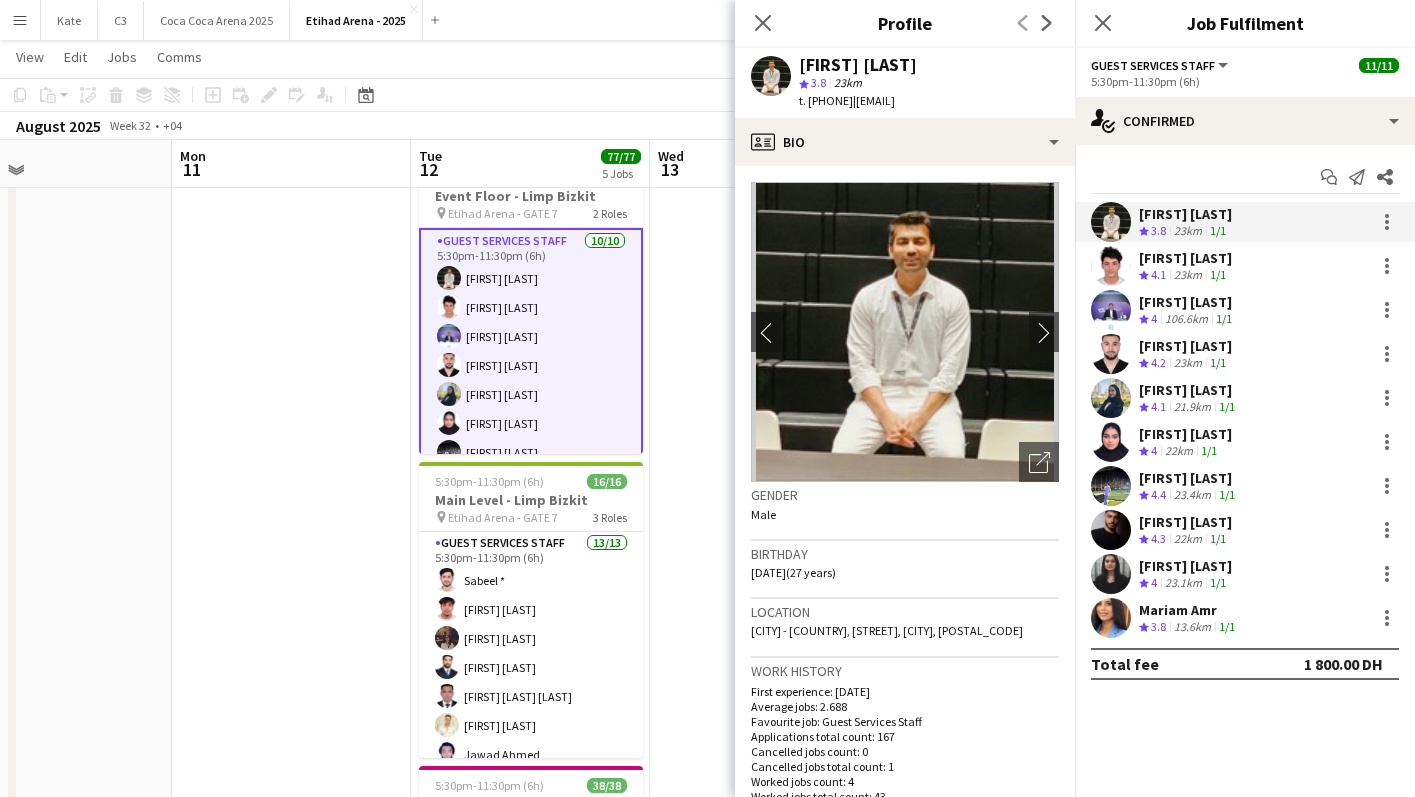 drag, startPoint x: 953, startPoint y: 61, endPoint x: 797, endPoint y: 61, distance: 156 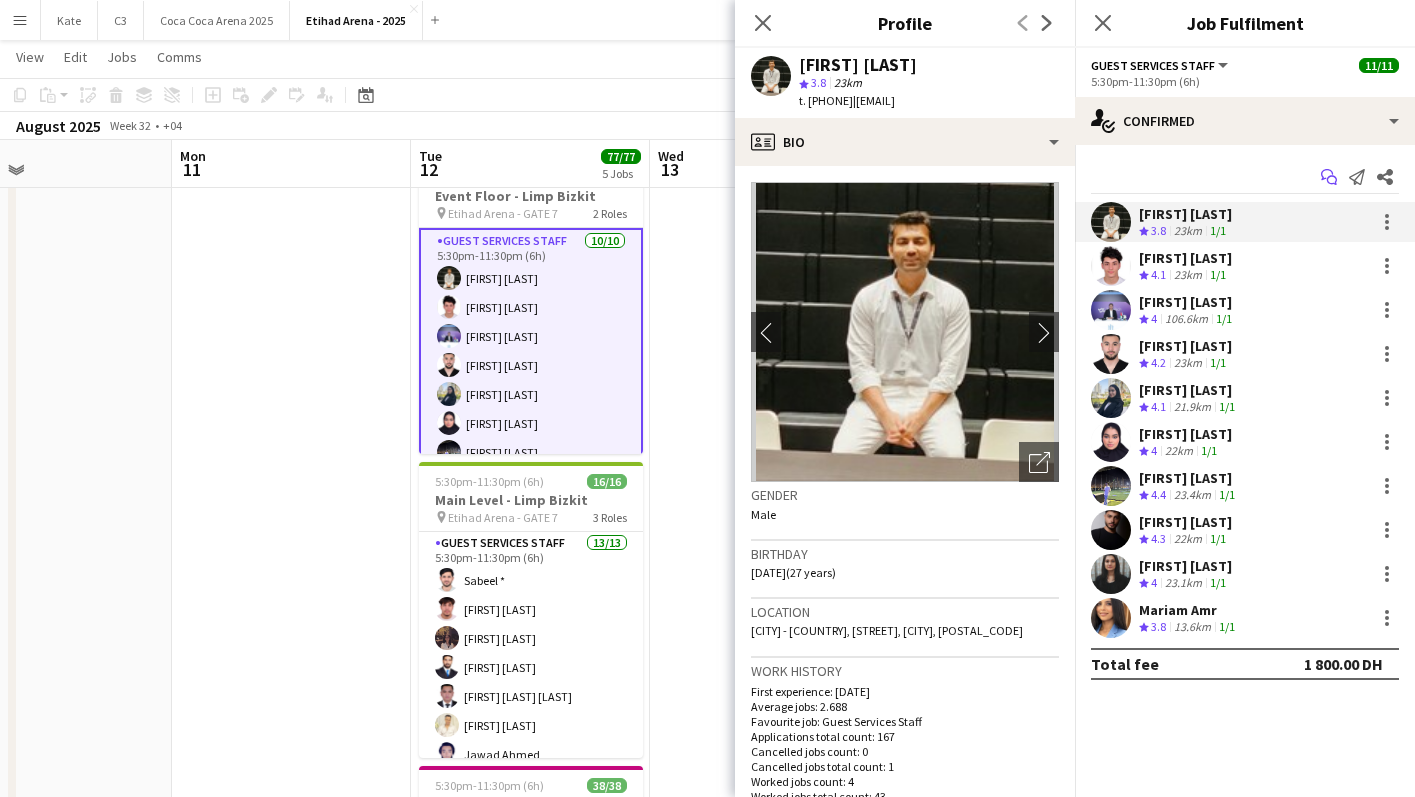 click on "Start chat" 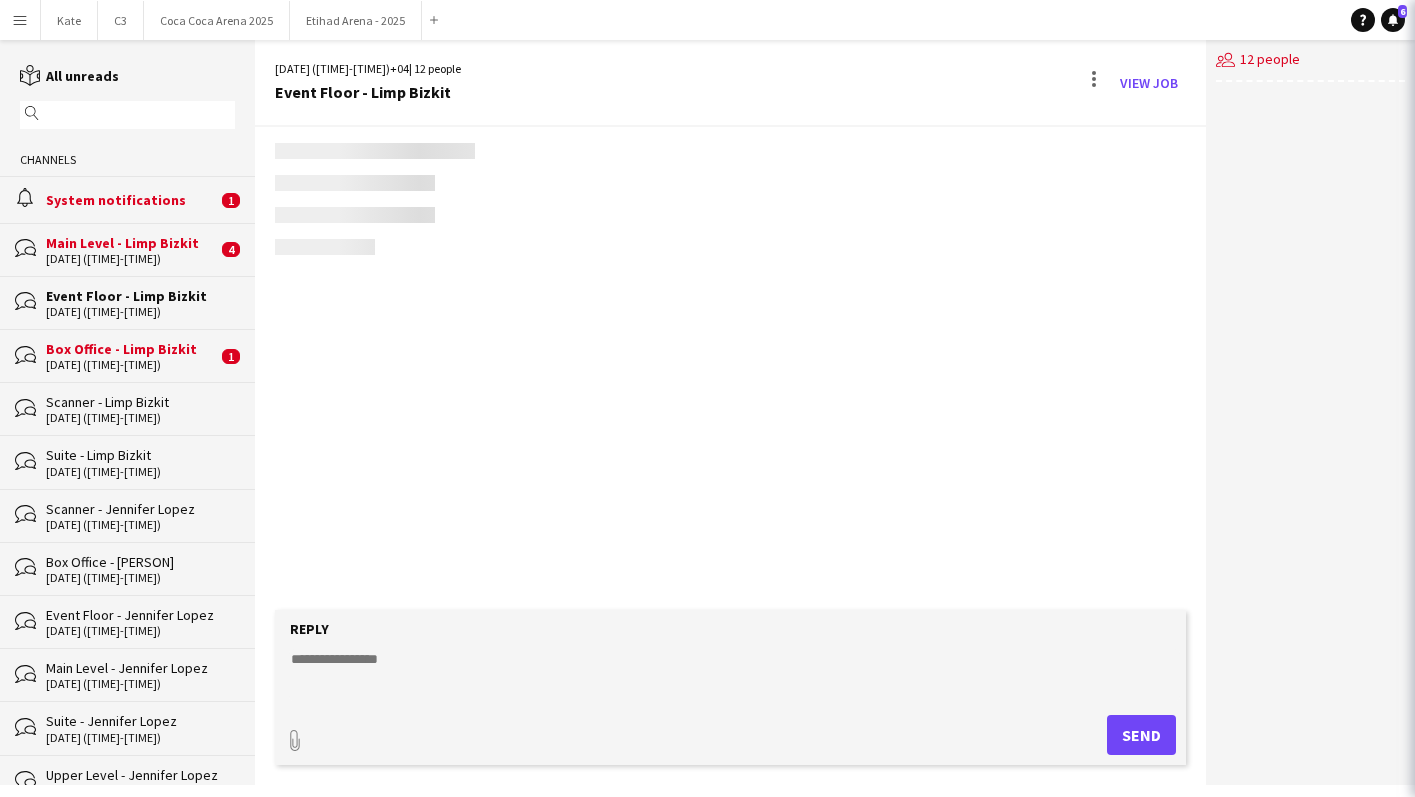 scroll, scrollTop: 0, scrollLeft: 0, axis: both 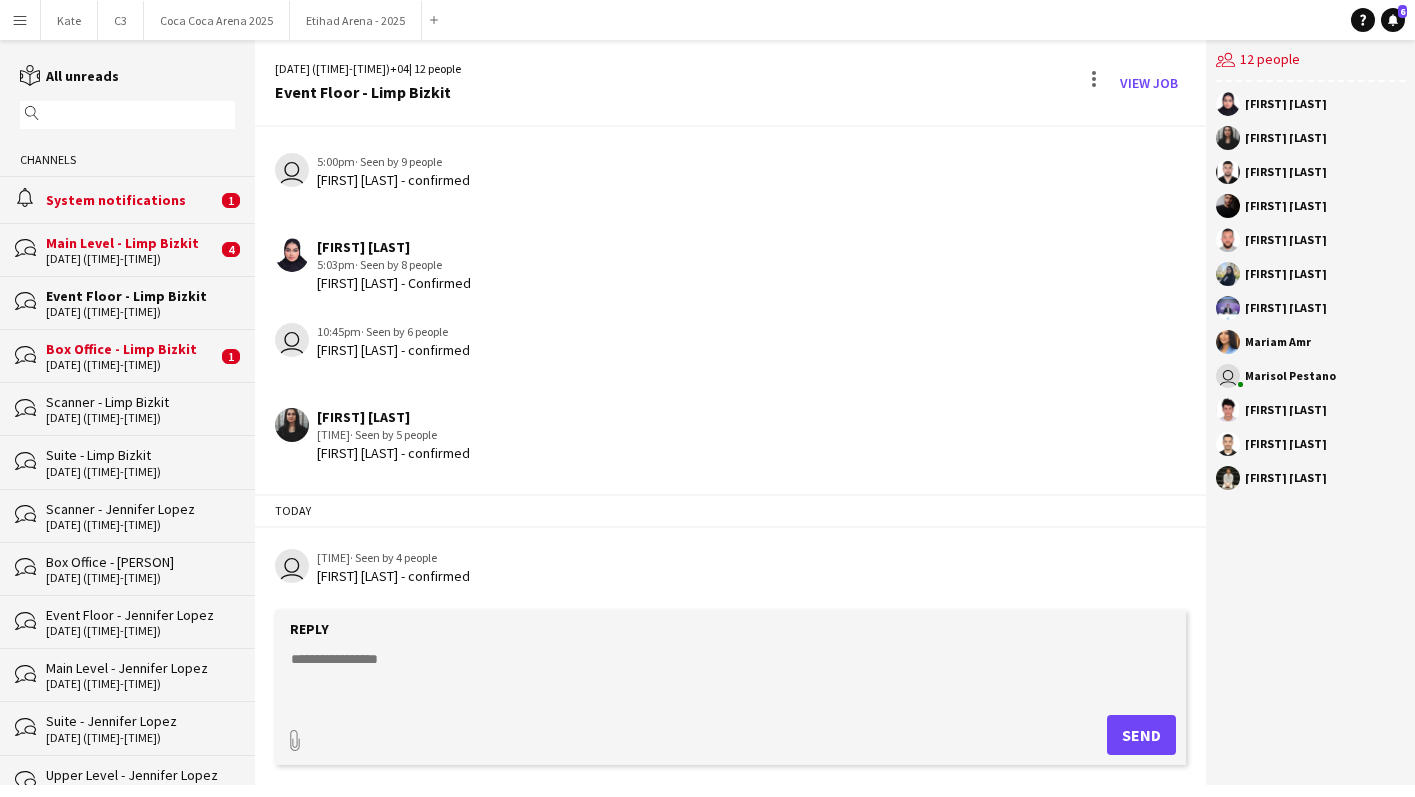 click 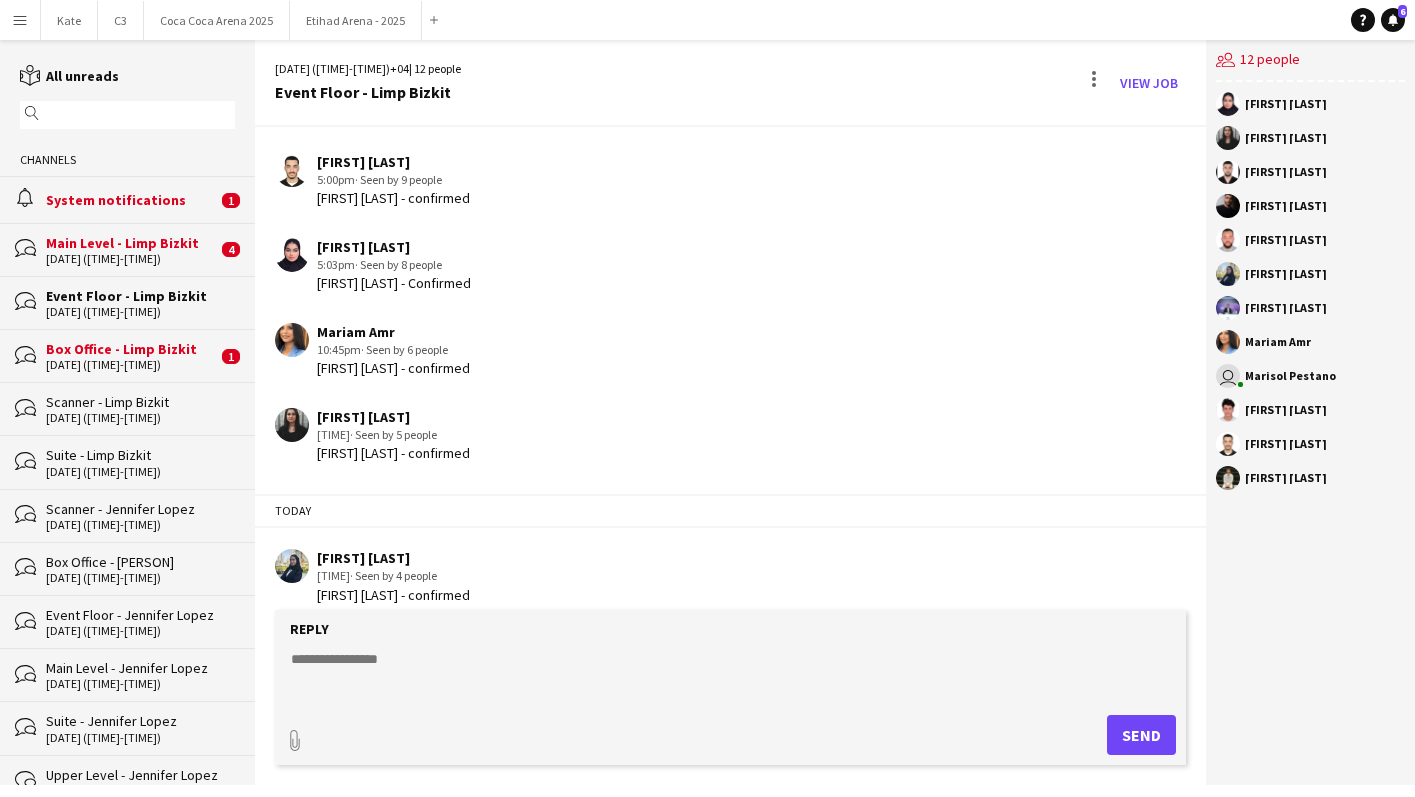 paste on "**********" 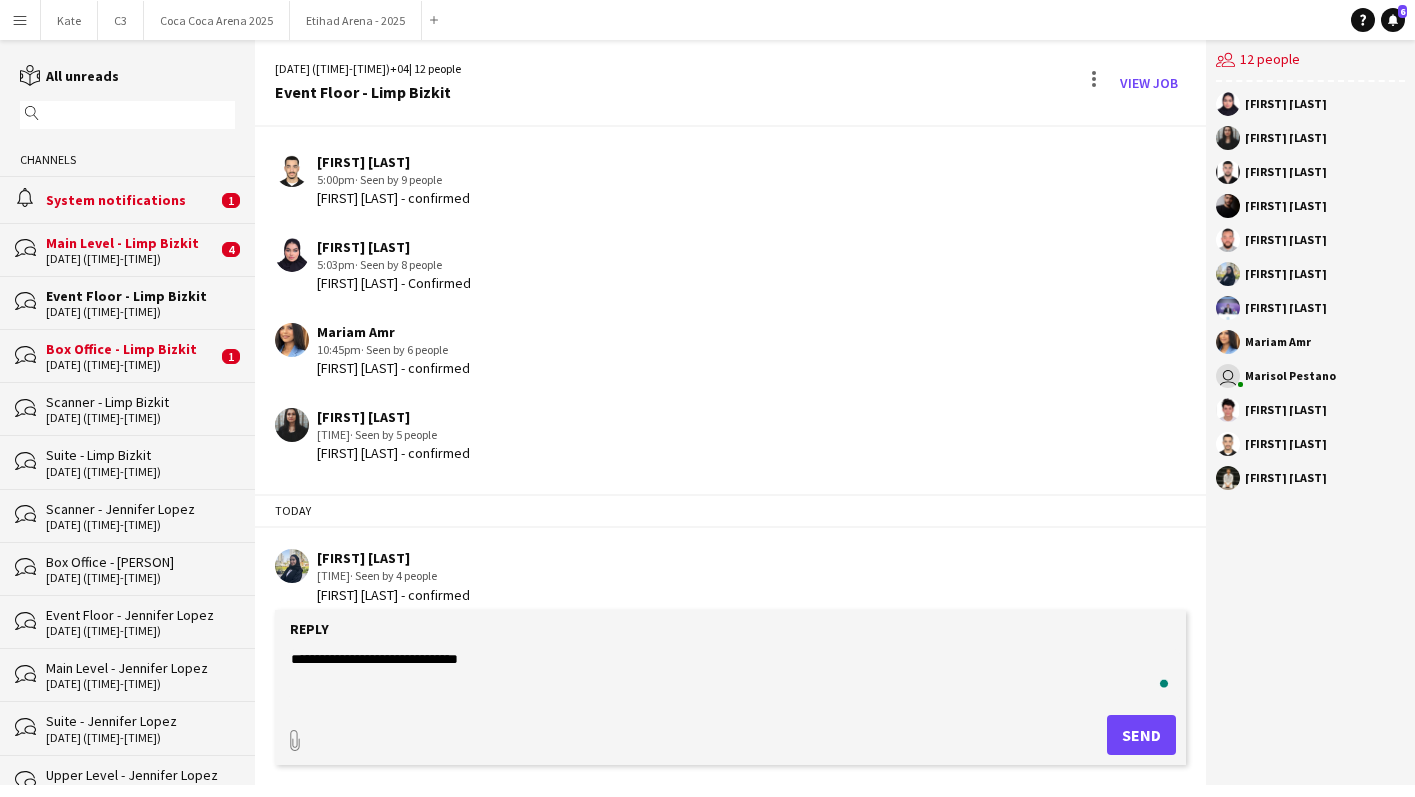 type on "**********" 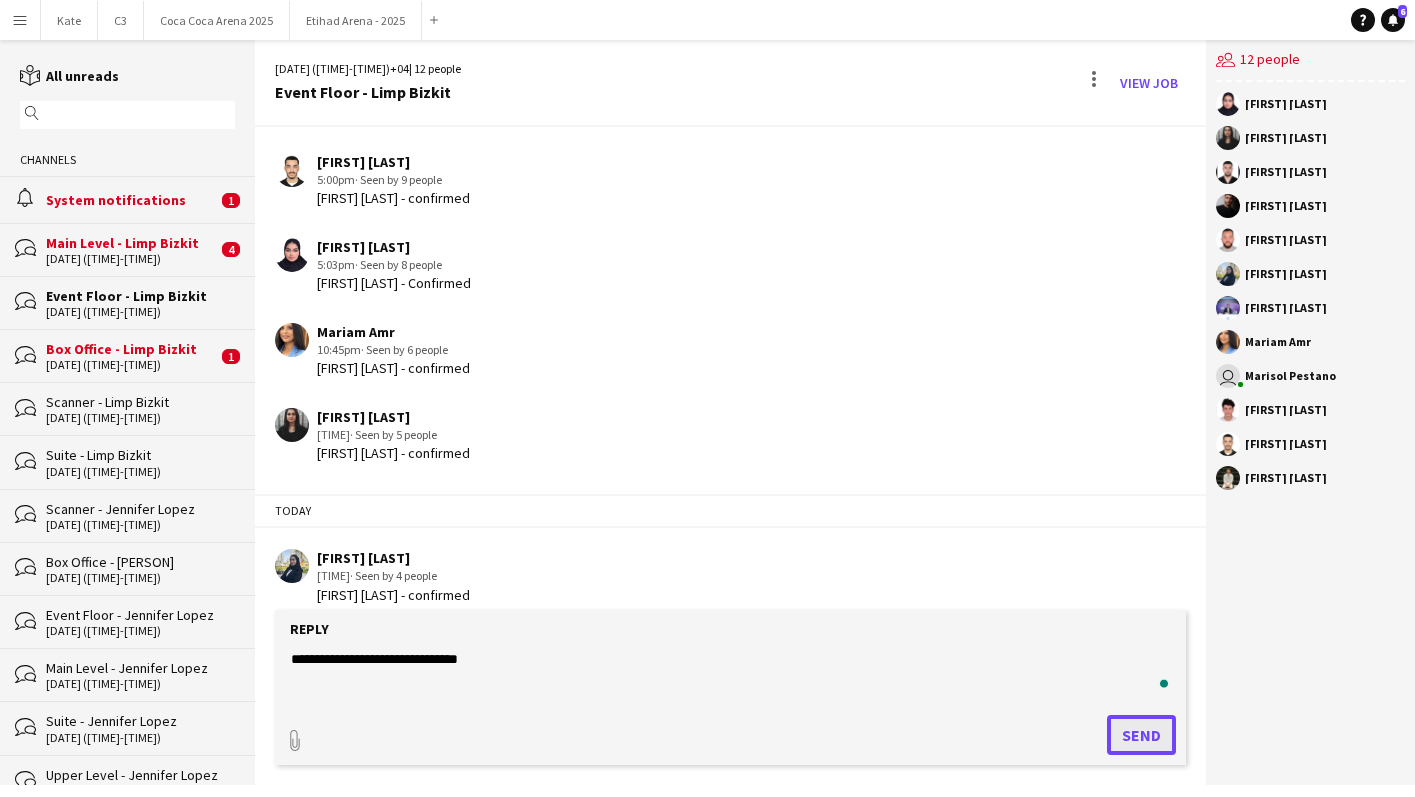 click on "Send" 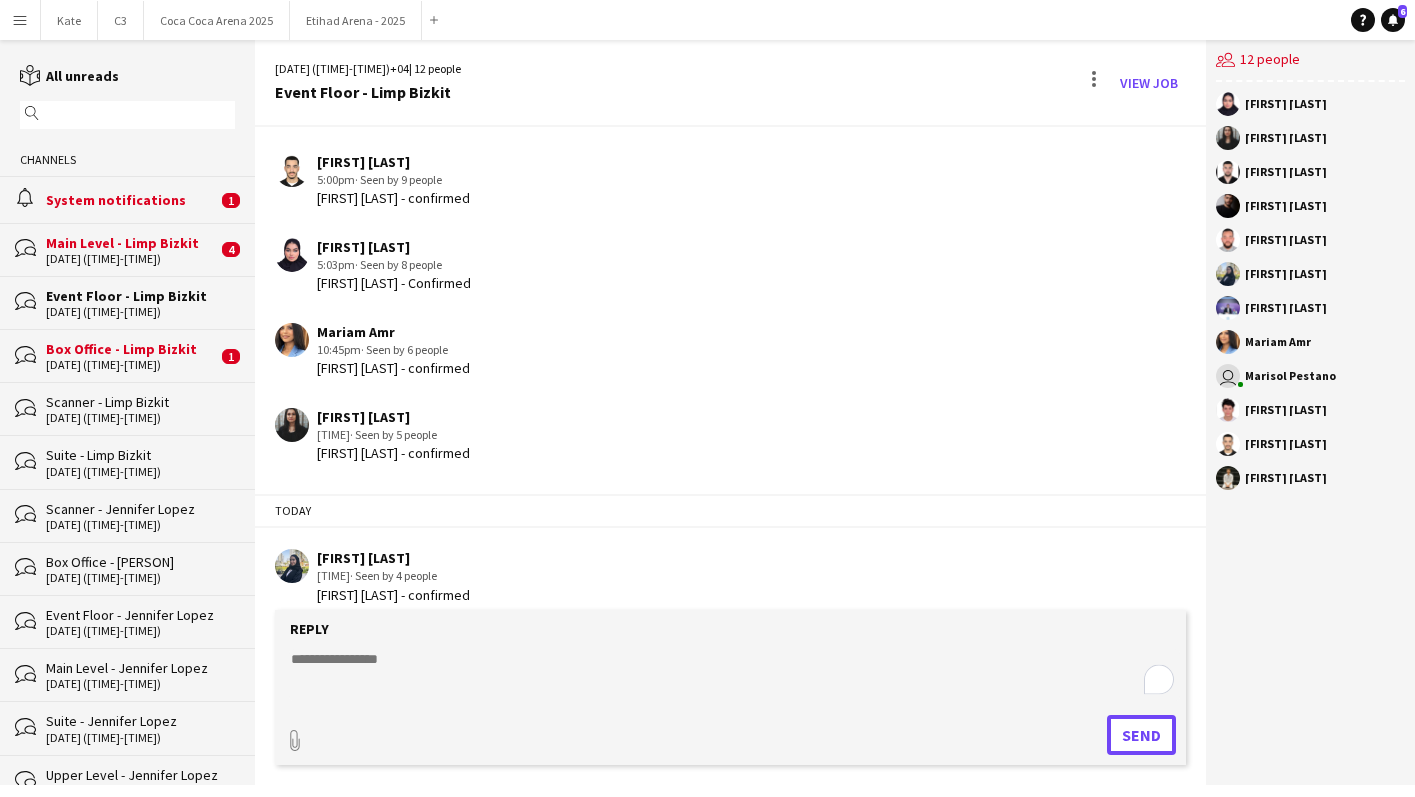 scroll, scrollTop: 737, scrollLeft: 0, axis: vertical 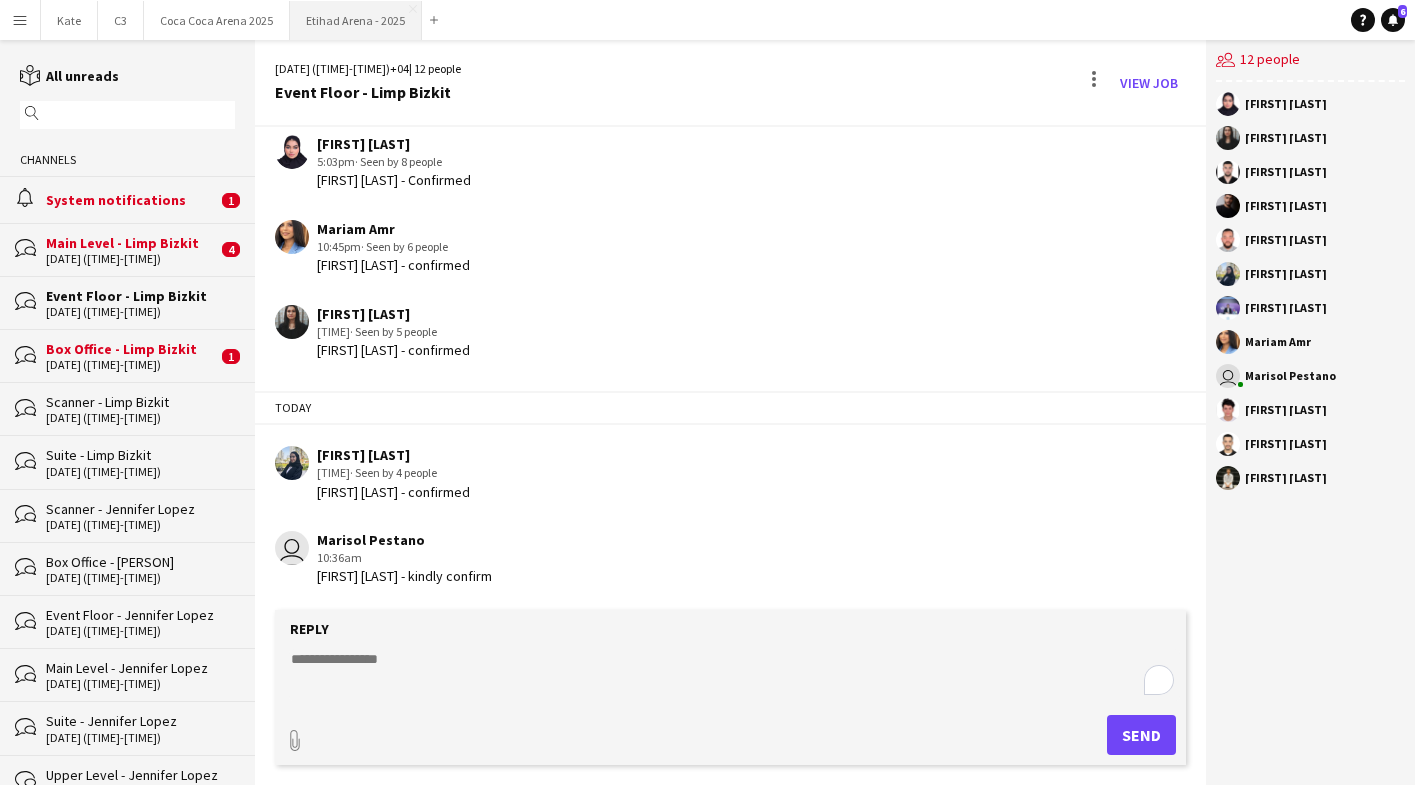 click on "Etihad Arena - 2025
Close" at bounding box center [356, 20] 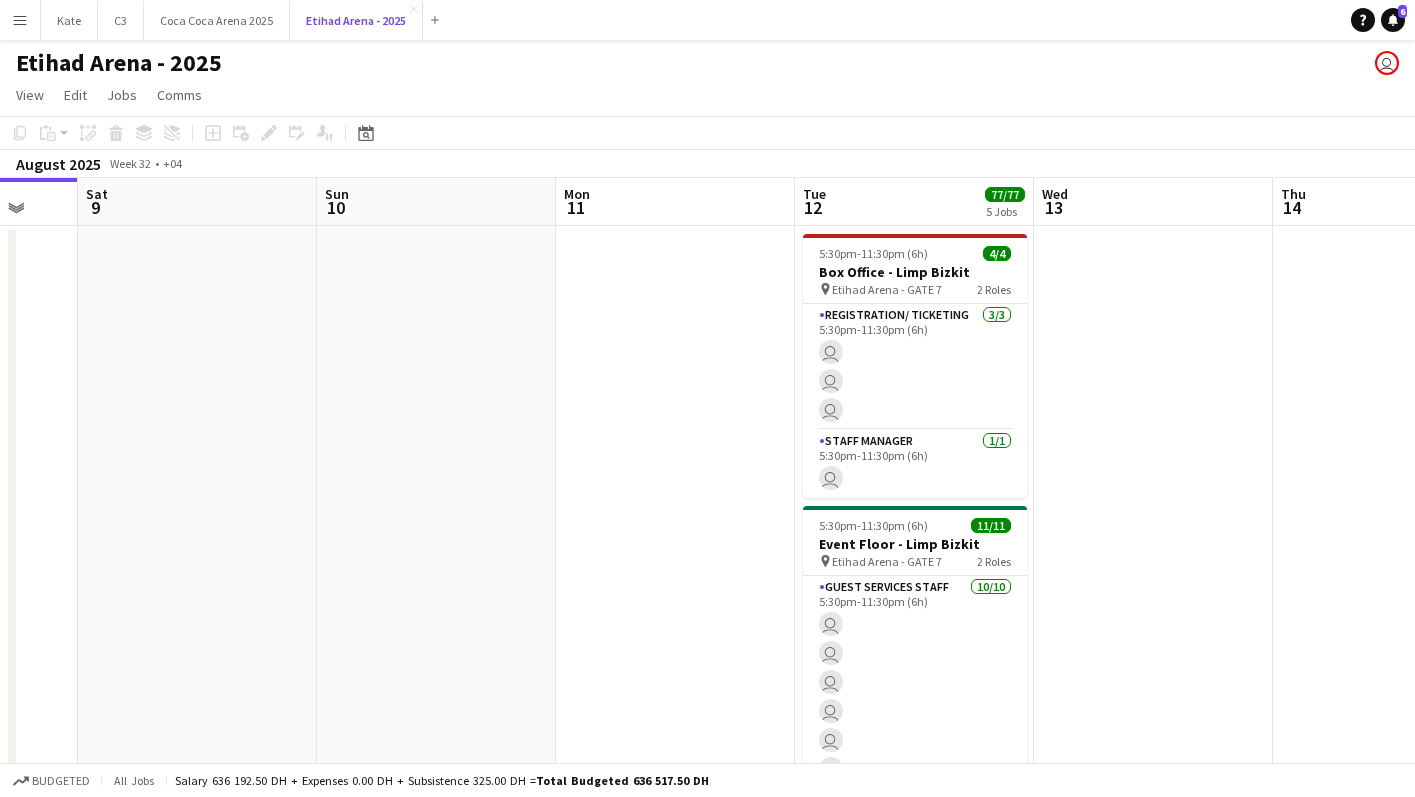 scroll, scrollTop: 0, scrollLeft: 747, axis: horizontal 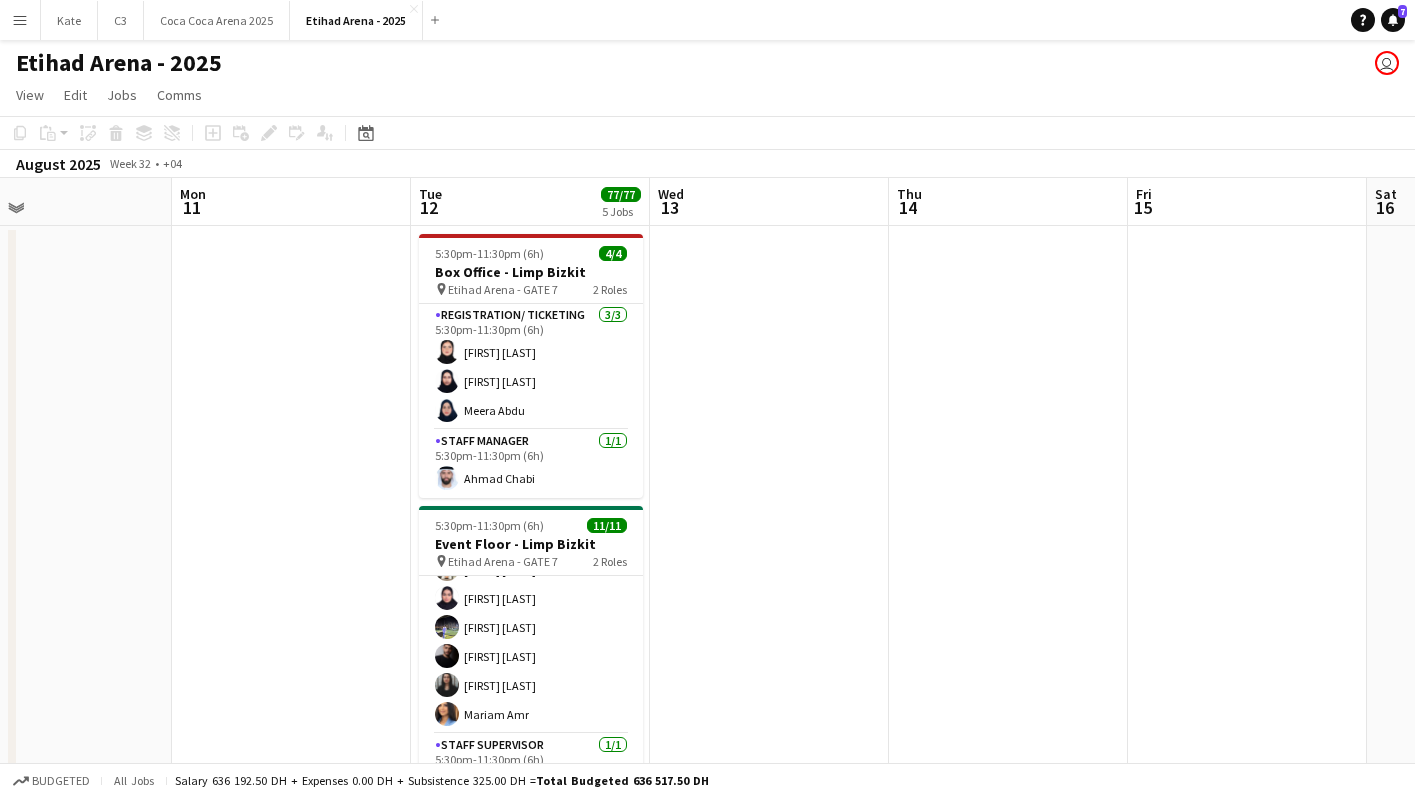 drag, startPoint x: 552, startPoint y: 396, endPoint x: 735, endPoint y: 316, distance: 199.7223 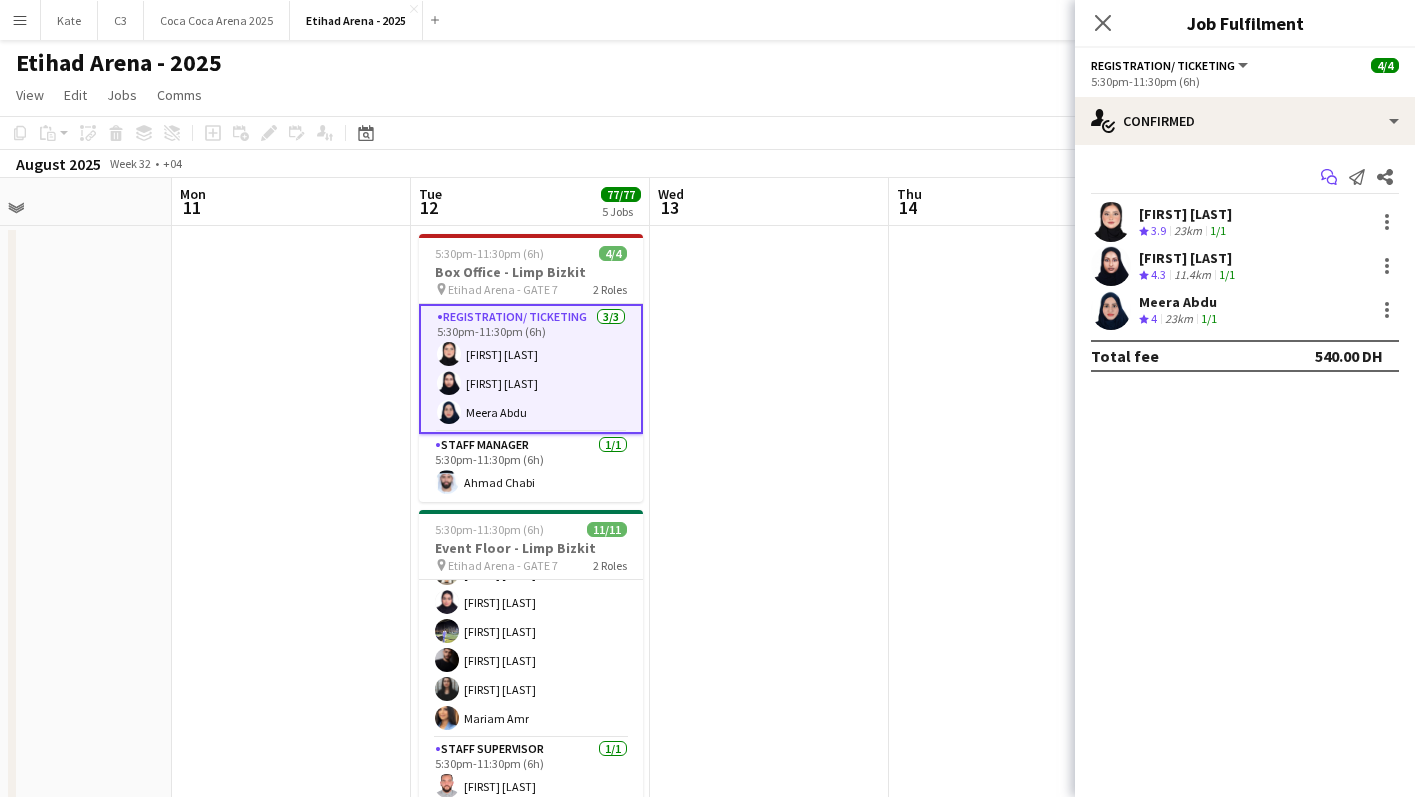 click on "Start chat" 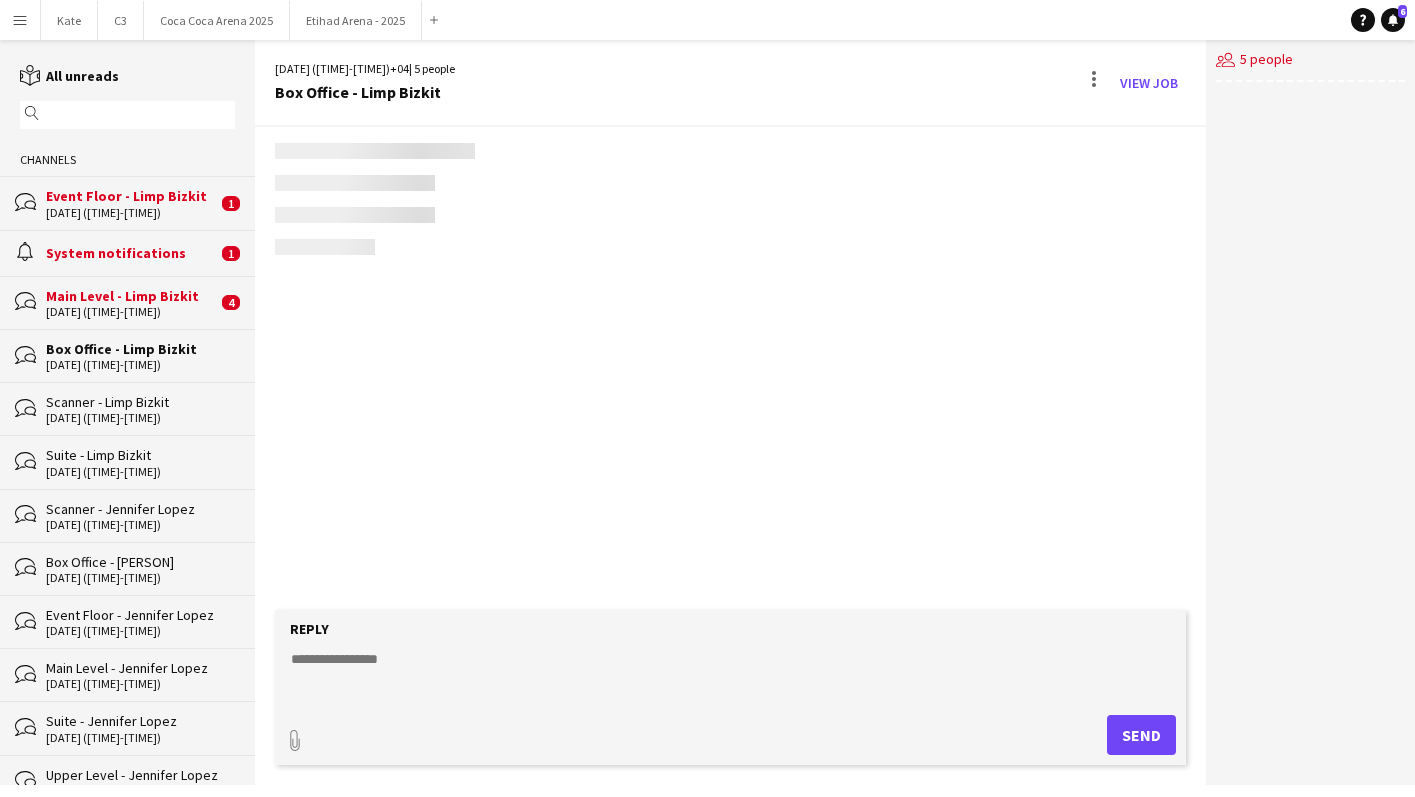 scroll, scrollTop: 86, scrollLeft: 0, axis: vertical 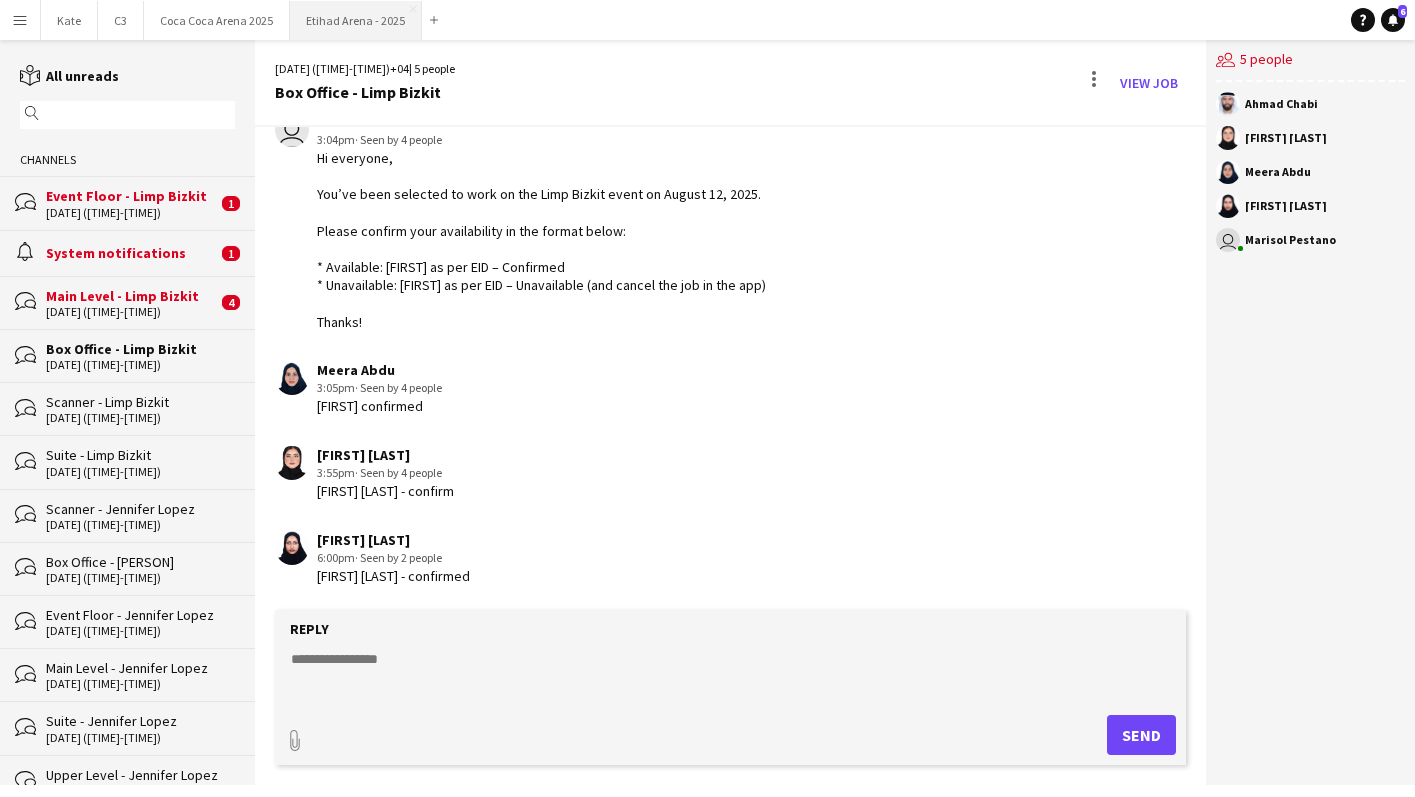 click on "Etihad Arena - 2025
Close" at bounding box center (356, 20) 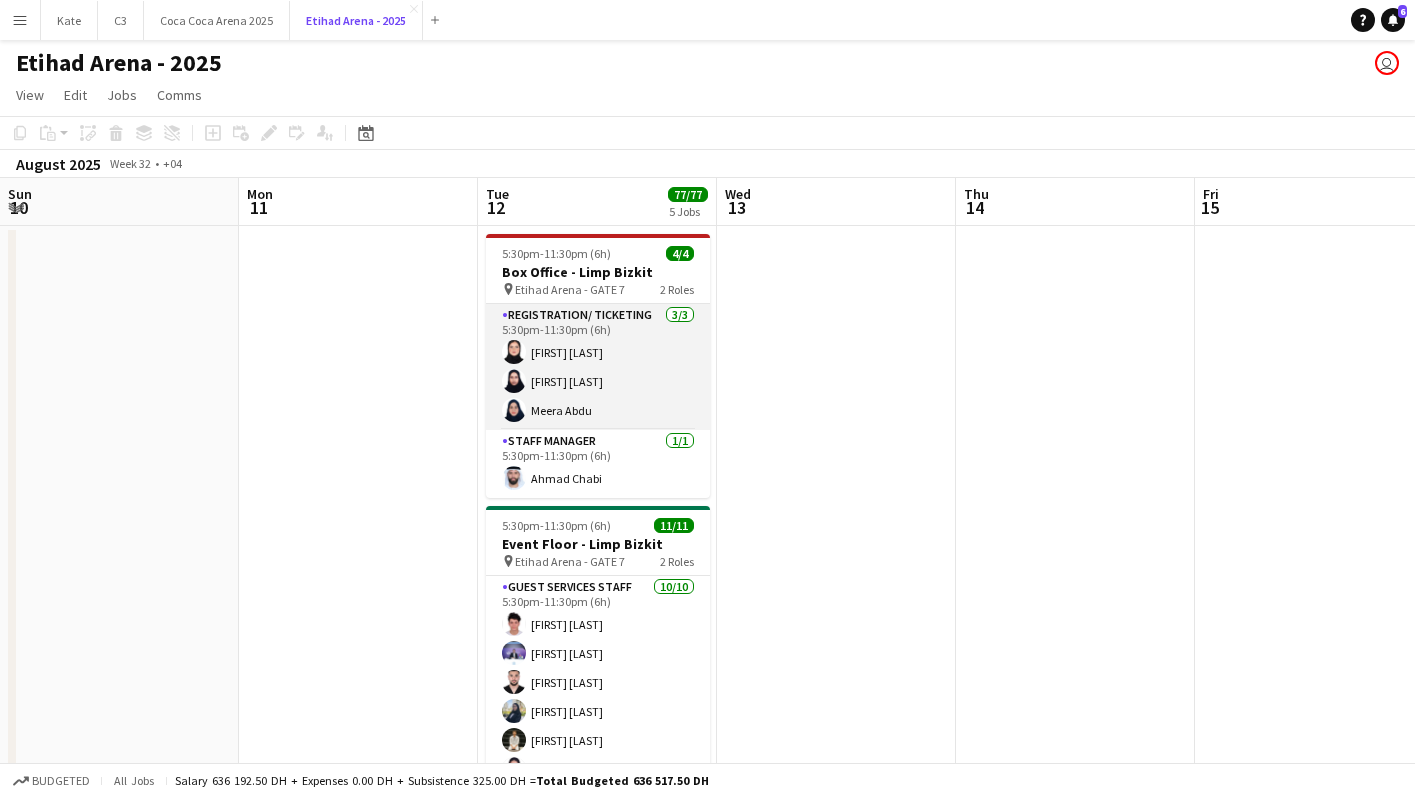 scroll, scrollTop: 0, scrollLeft: 751, axis: horizontal 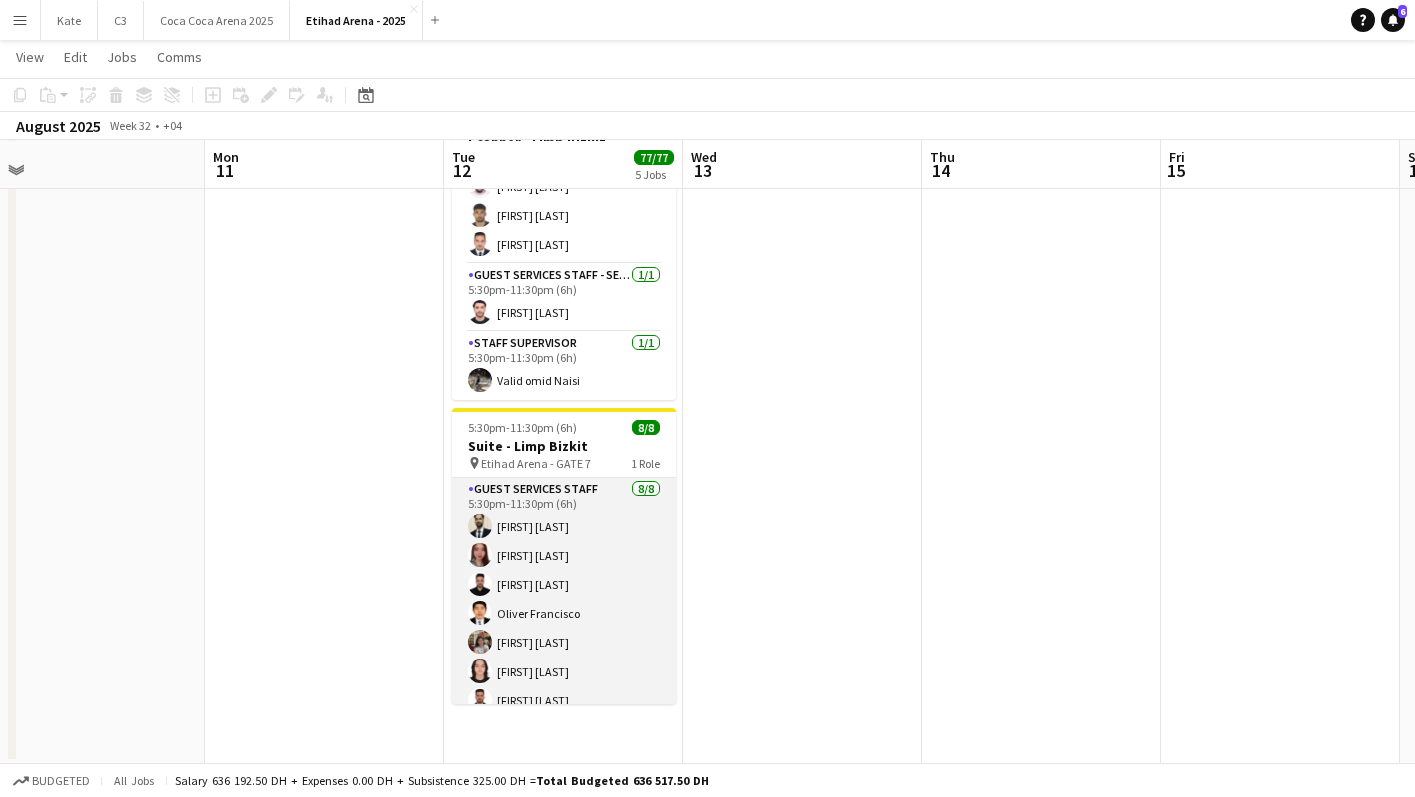 click on "Guest Services Staff   [DATE] [TIME]
[FIRST] [LAST] [FIRST] [LAST] [FIRST] [LAST] [FIRST] [LAST] [FIRST] [LAST] [FIRST] [LAST] [FIRST] [LAST] [FIRST] [LAST] [FIRST] [LAST]" at bounding box center [564, 613] 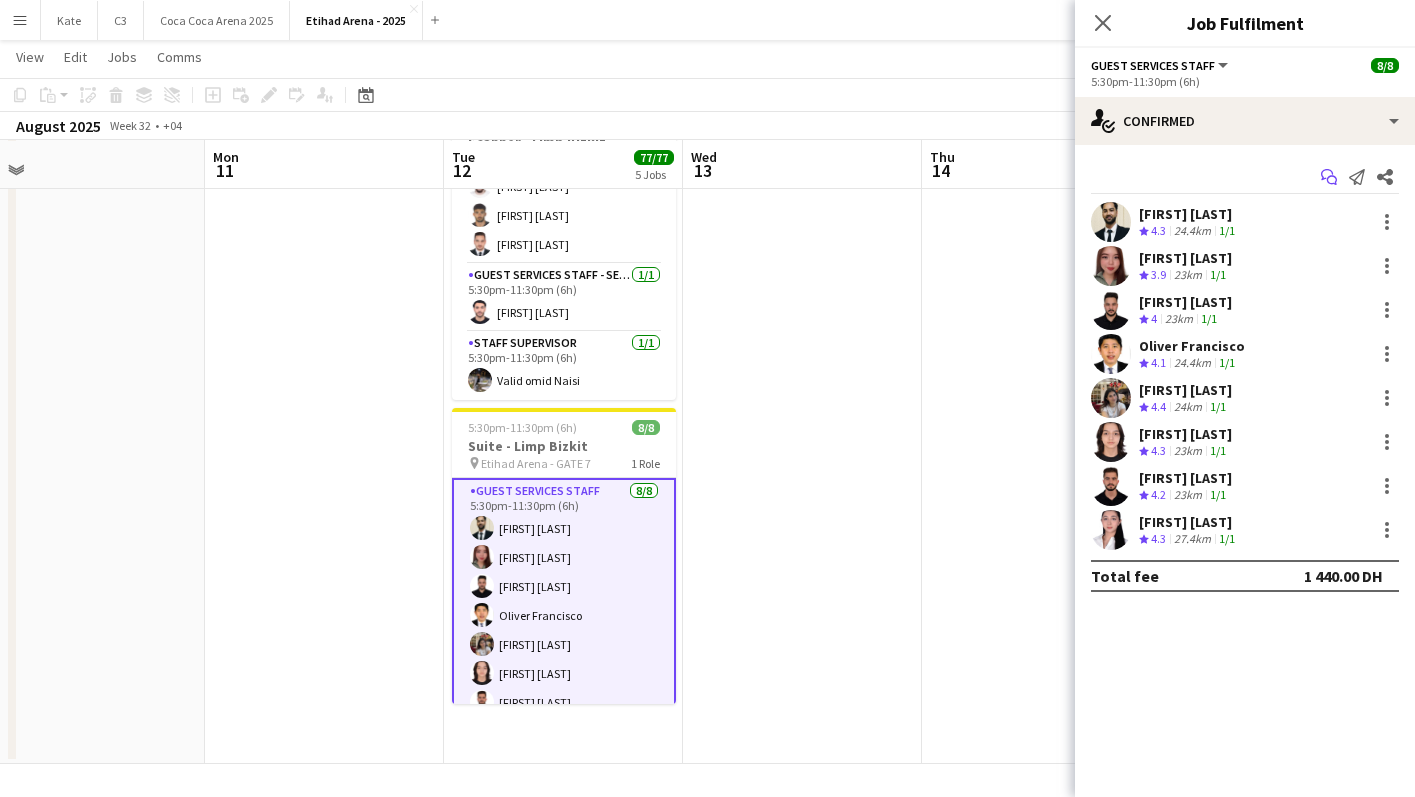 click 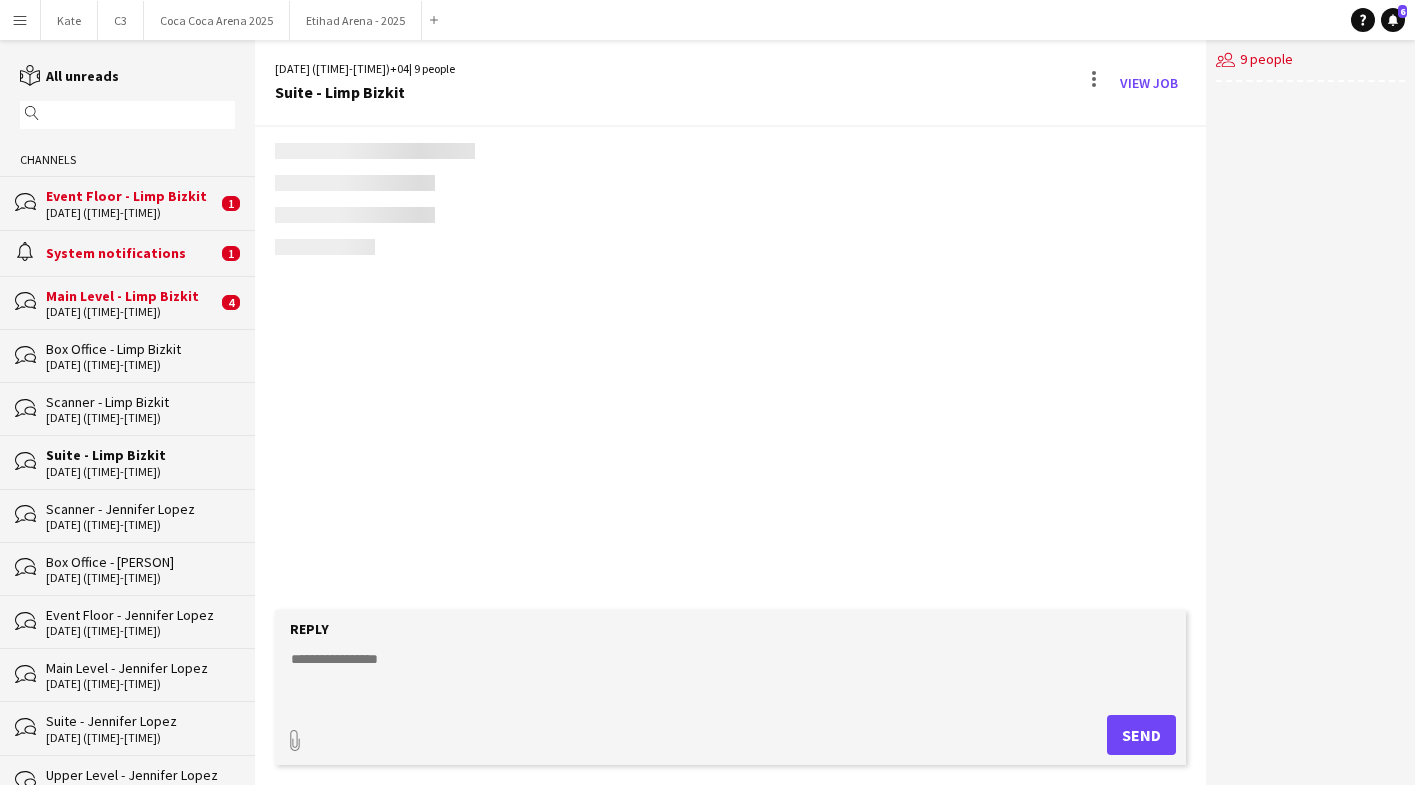 scroll, scrollTop: 0, scrollLeft: 0, axis: both 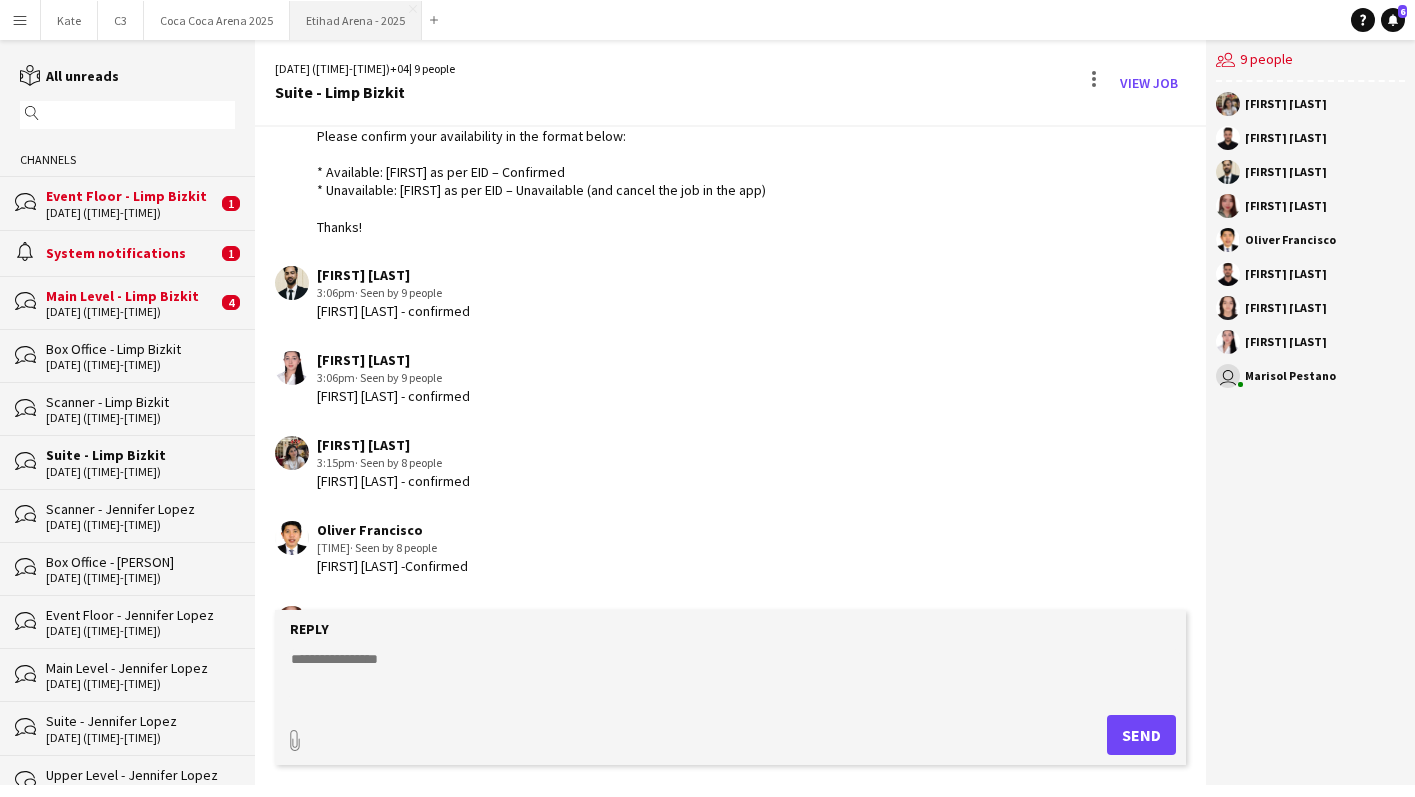 click on "Etihad Arena - 2025
Close" at bounding box center (356, 20) 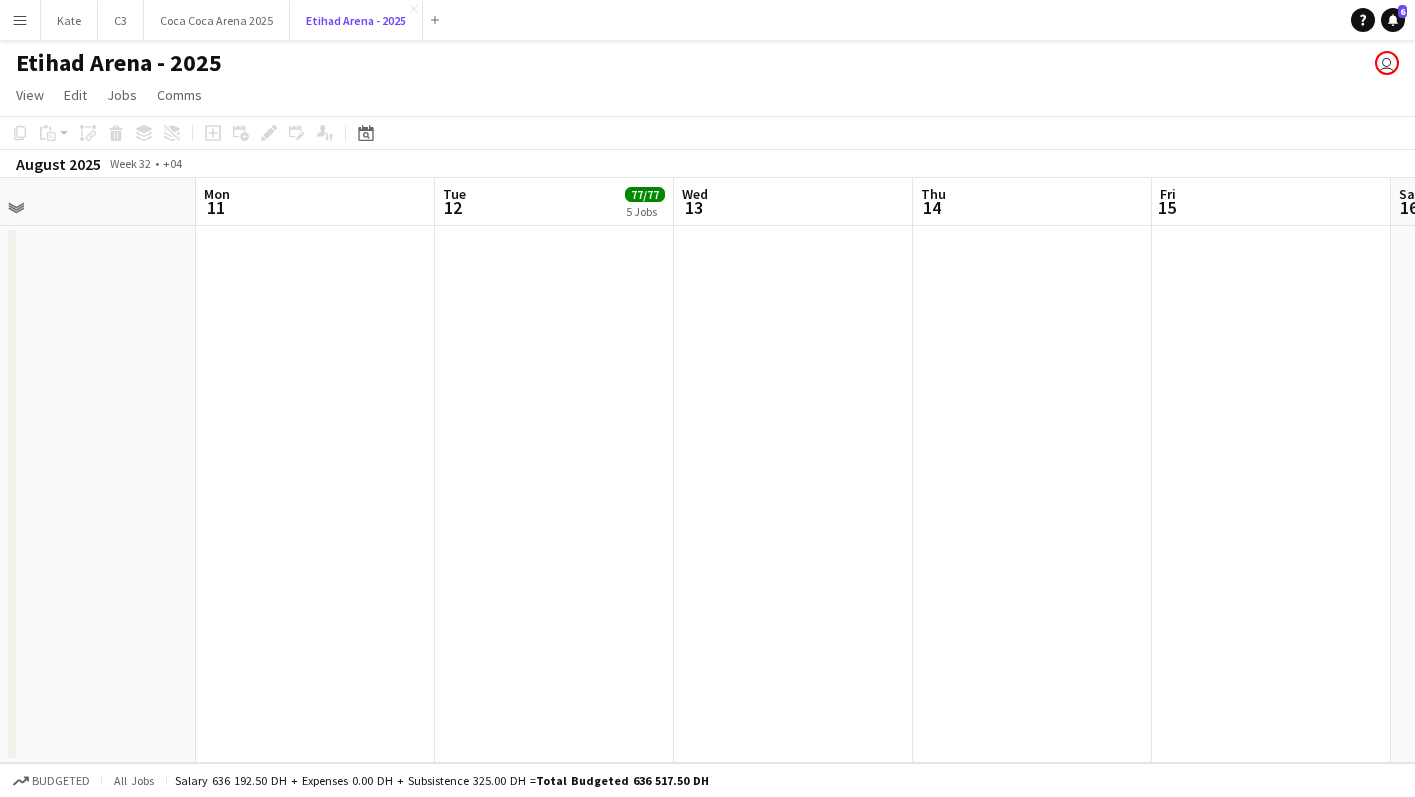 scroll, scrollTop: 0, scrollLeft: 793, axis: horizontal 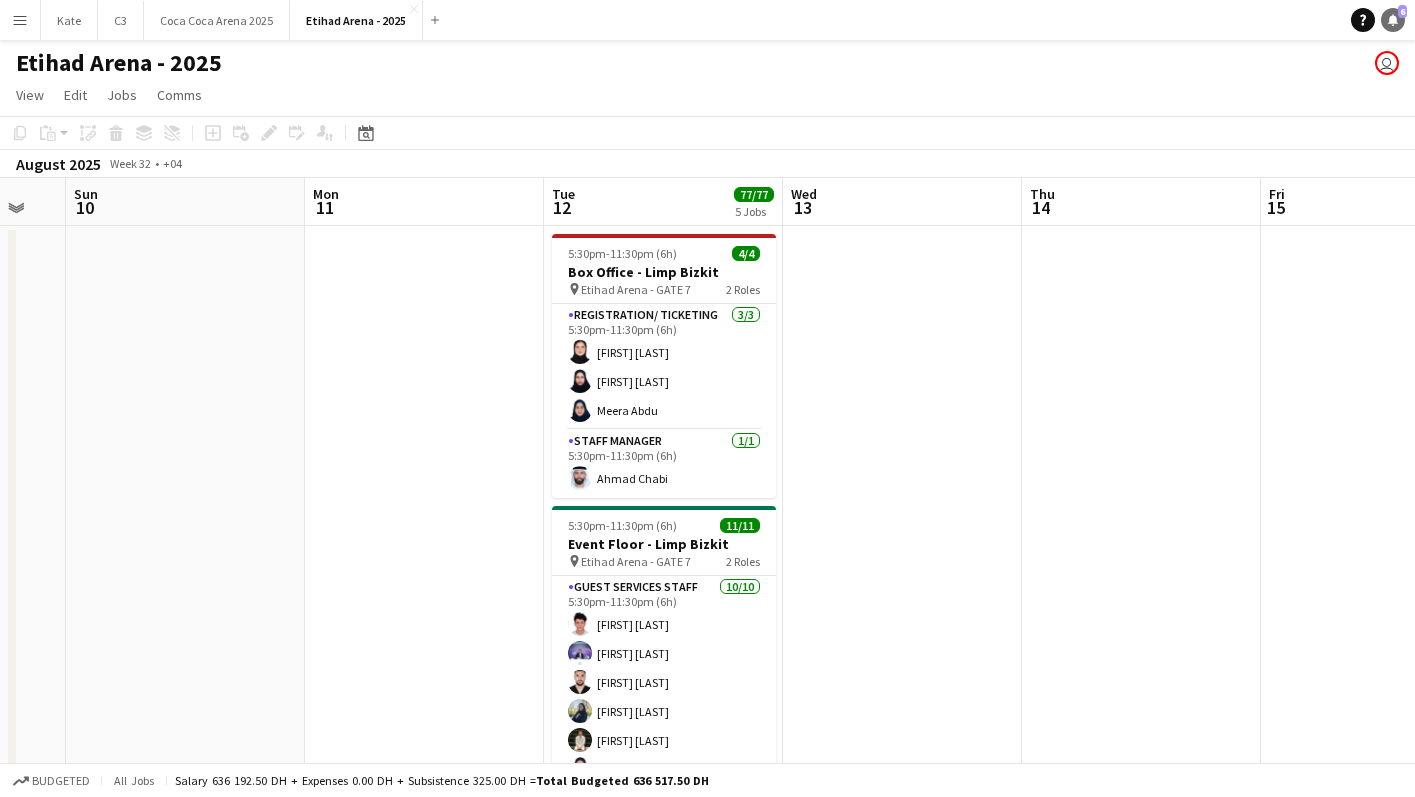 click 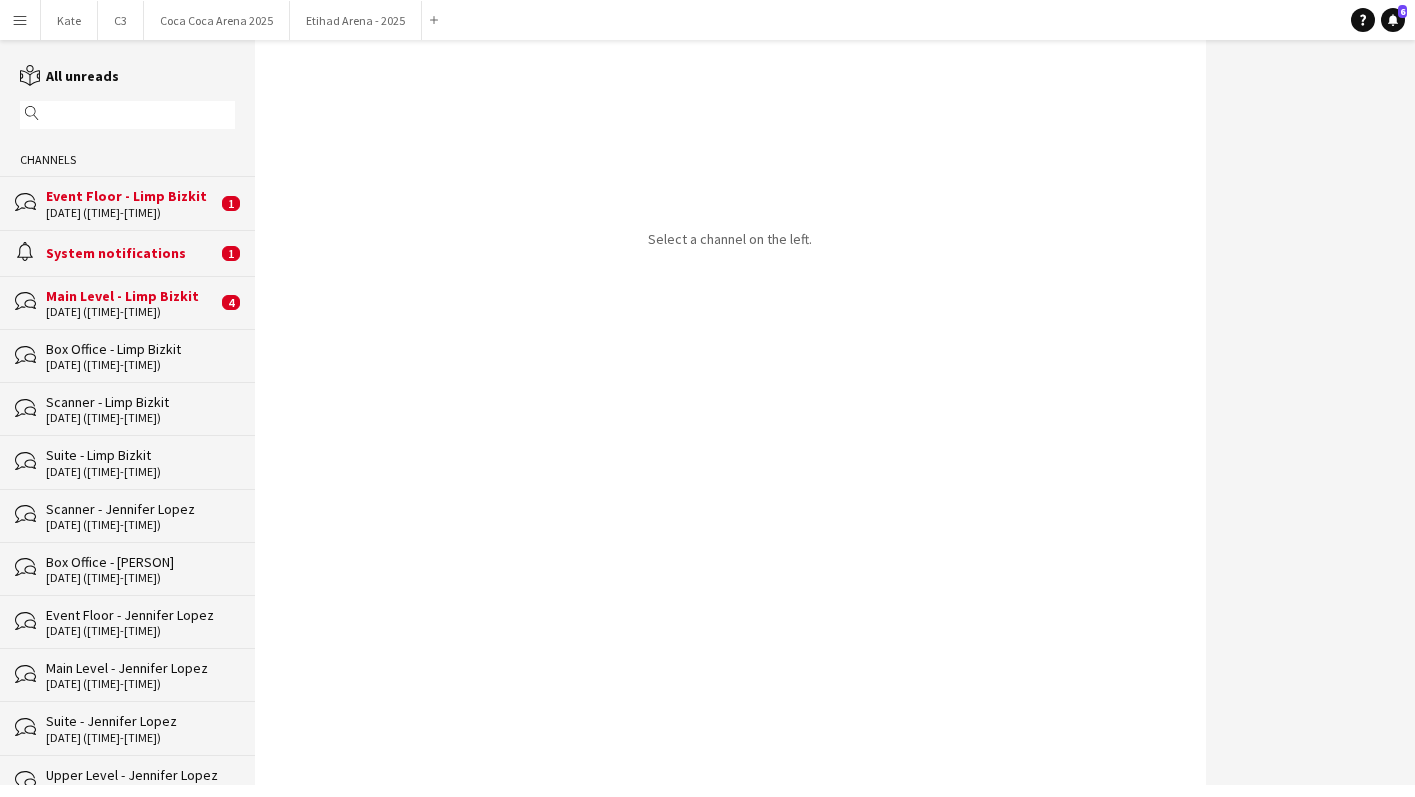 click on "Main Level - Limp Bizkit" 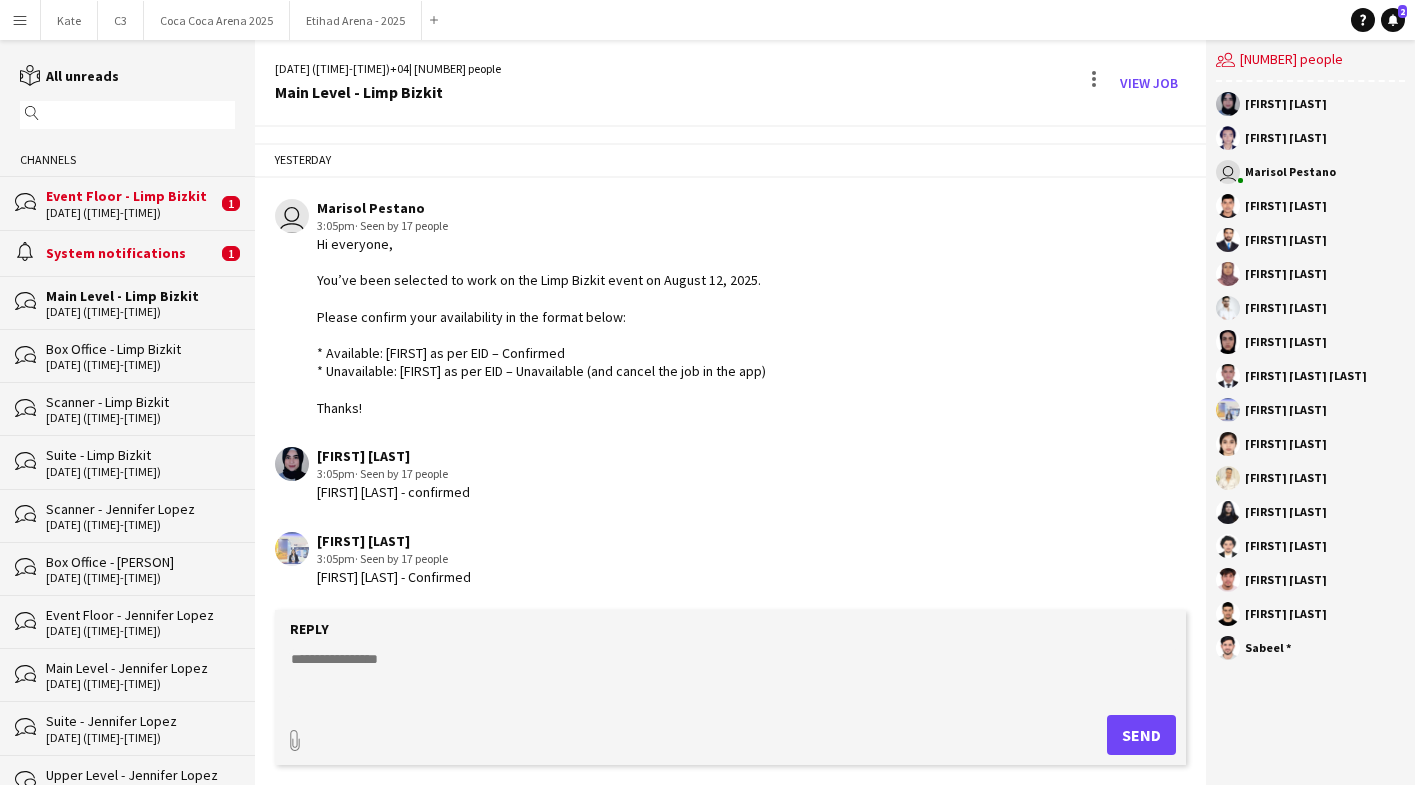 scroll, scrollTop: 1162, scrollLeft: 0, axis: vertical 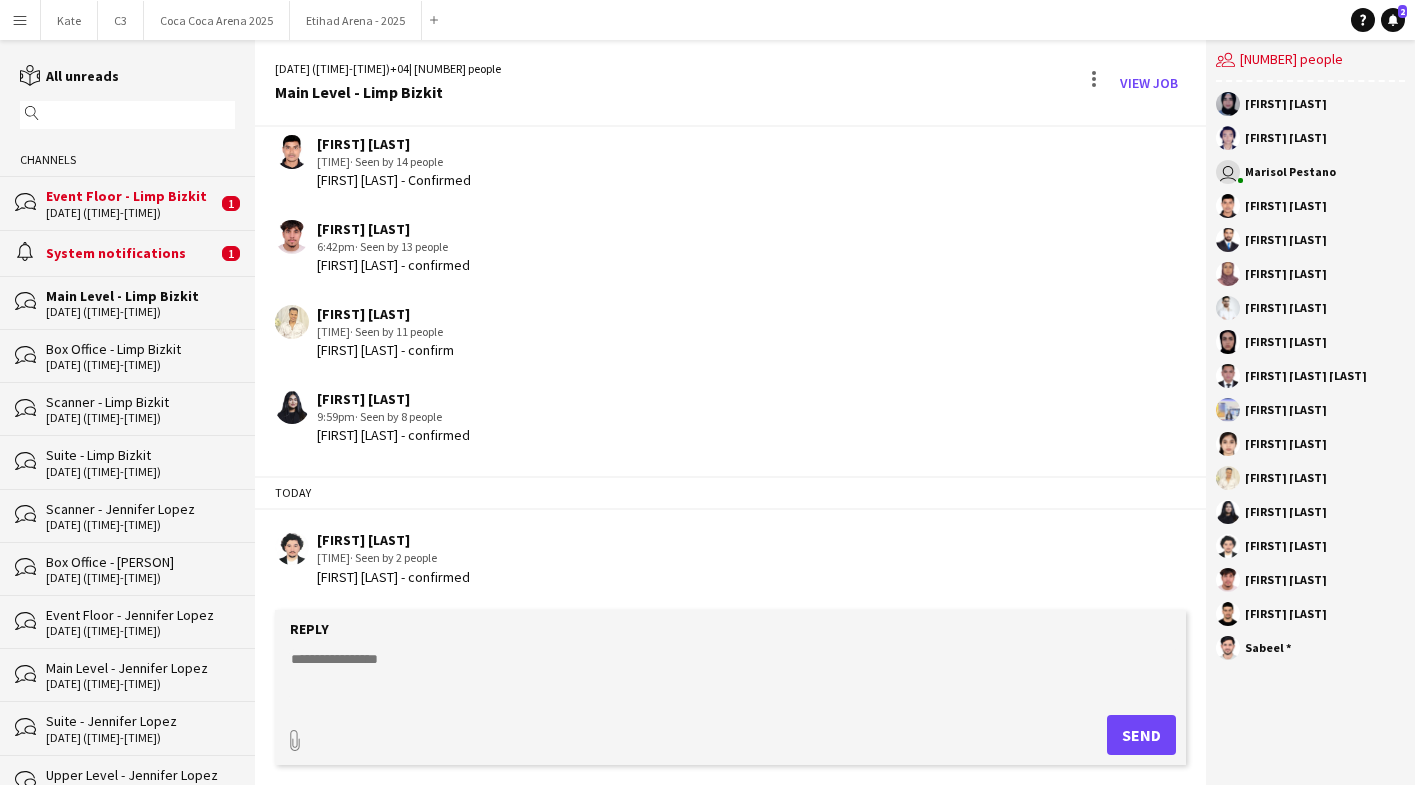 click on "System notifications" 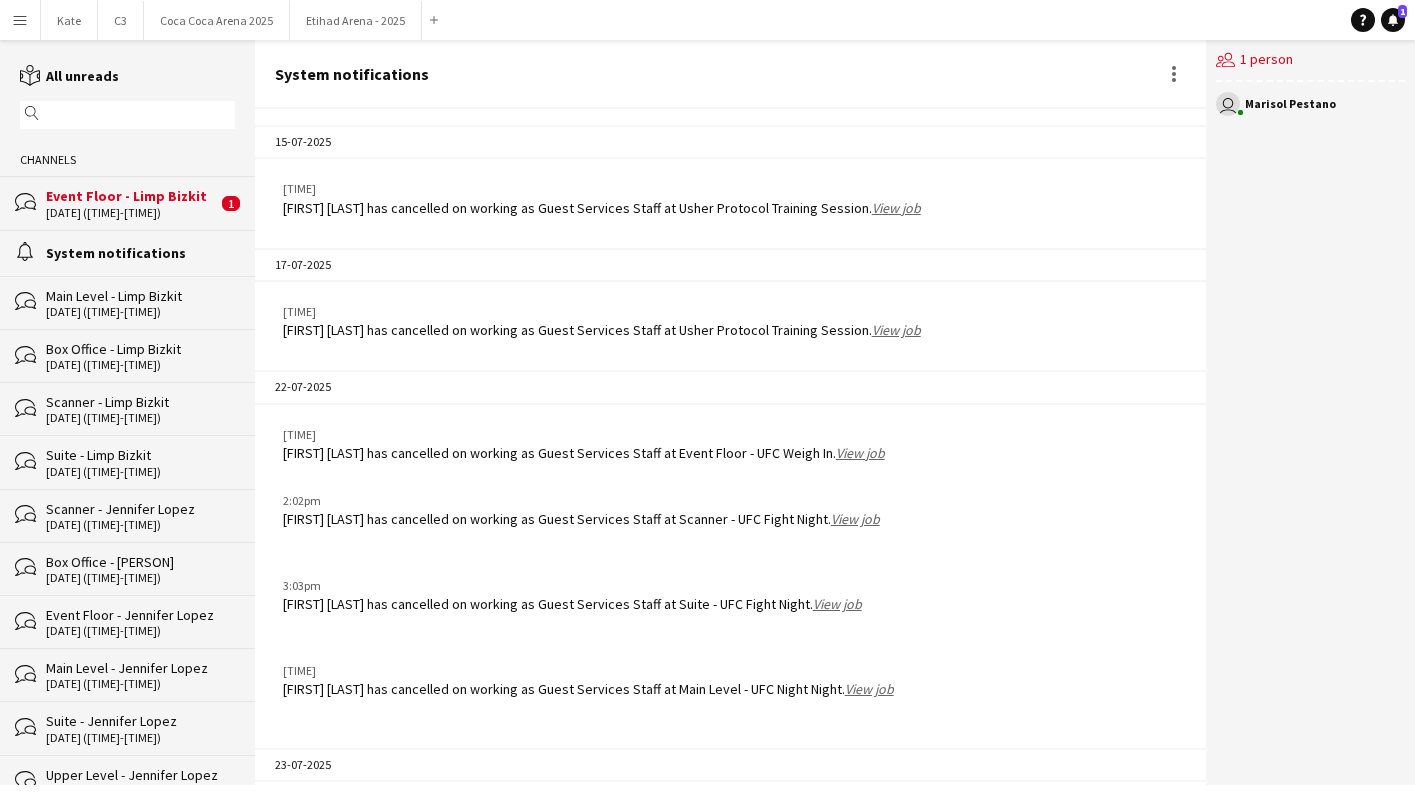 scroll, scrollTop: 2335, scrollLeft: 0, axis: vertical 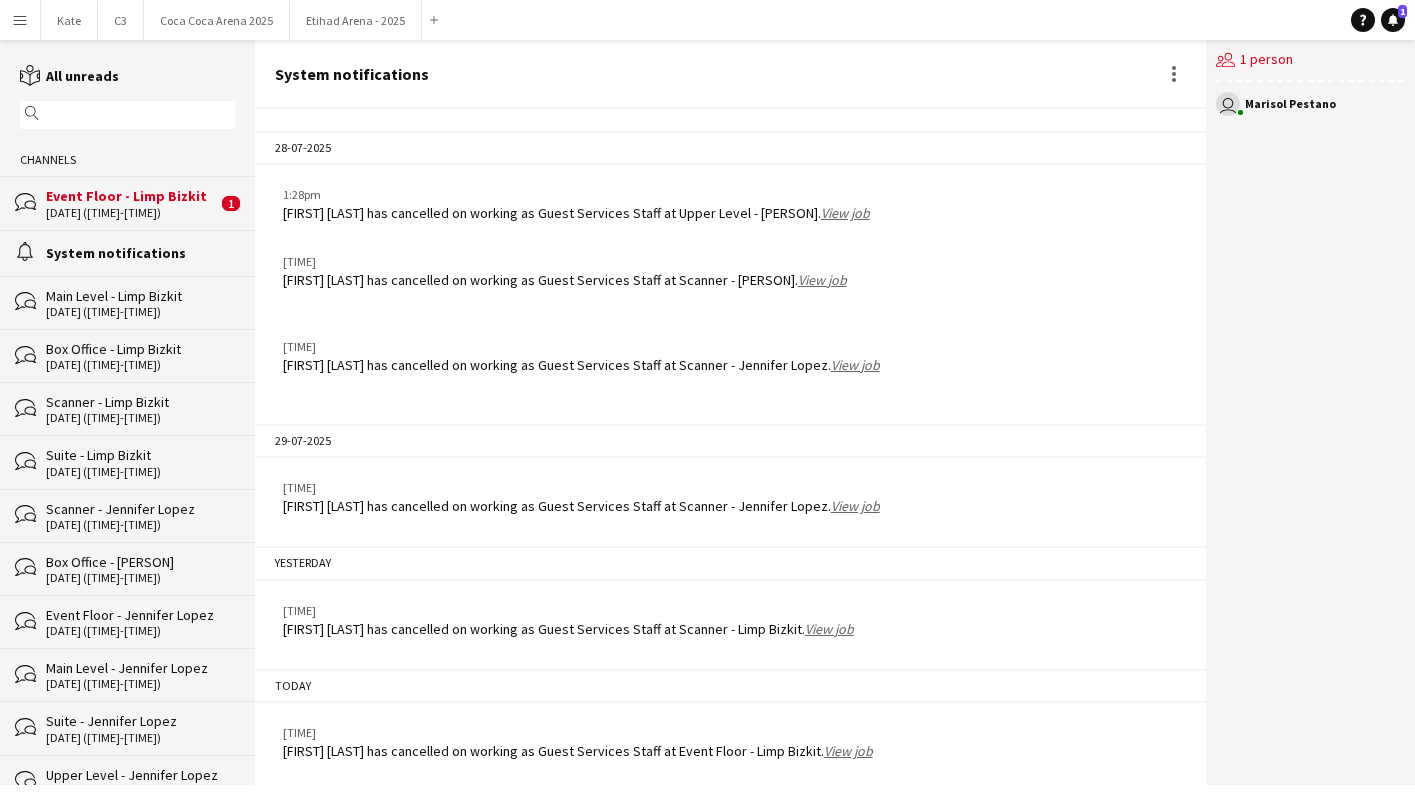 click on "Event Floor - Limp Bizkit" 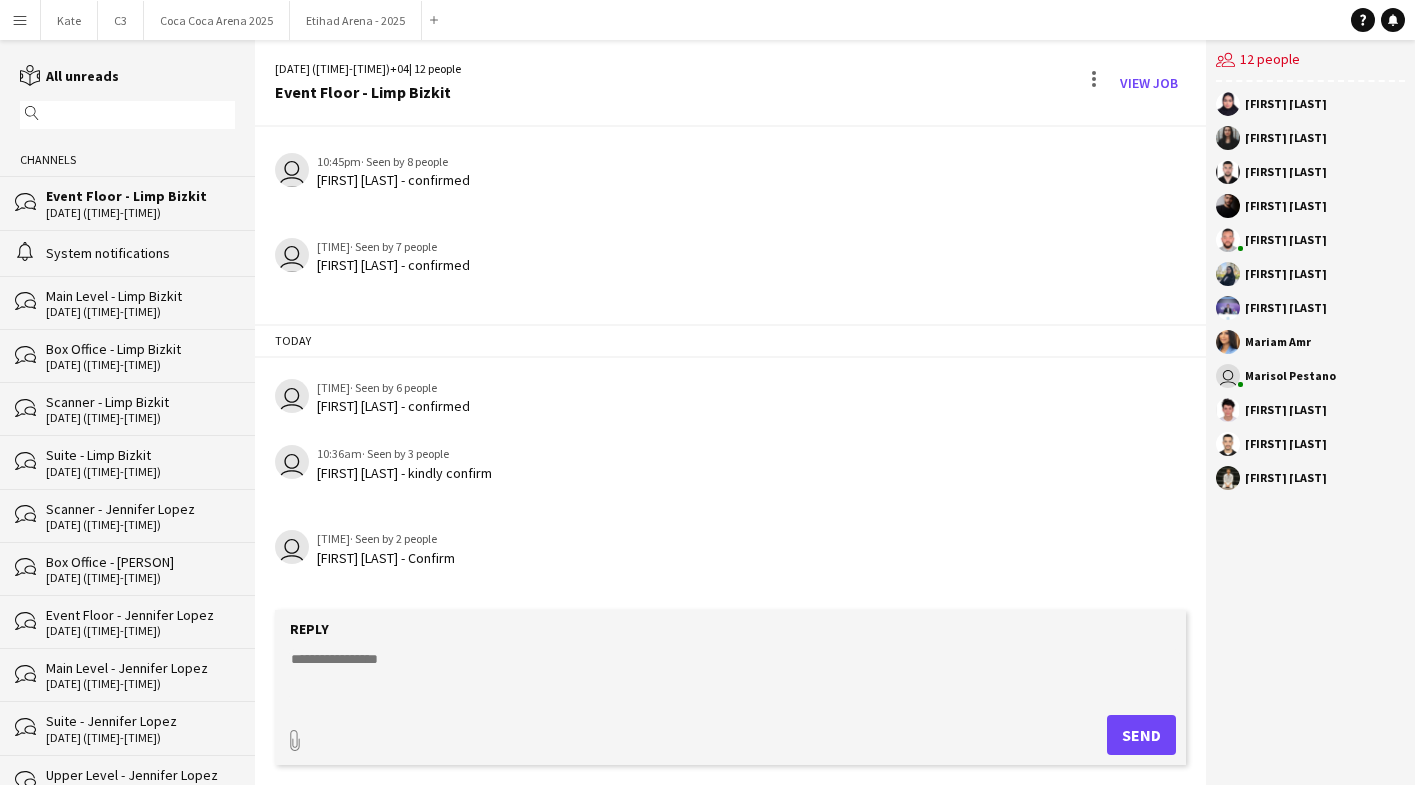 scroll, scrollTop: 822, scrollLeft: 0, axis: vertical 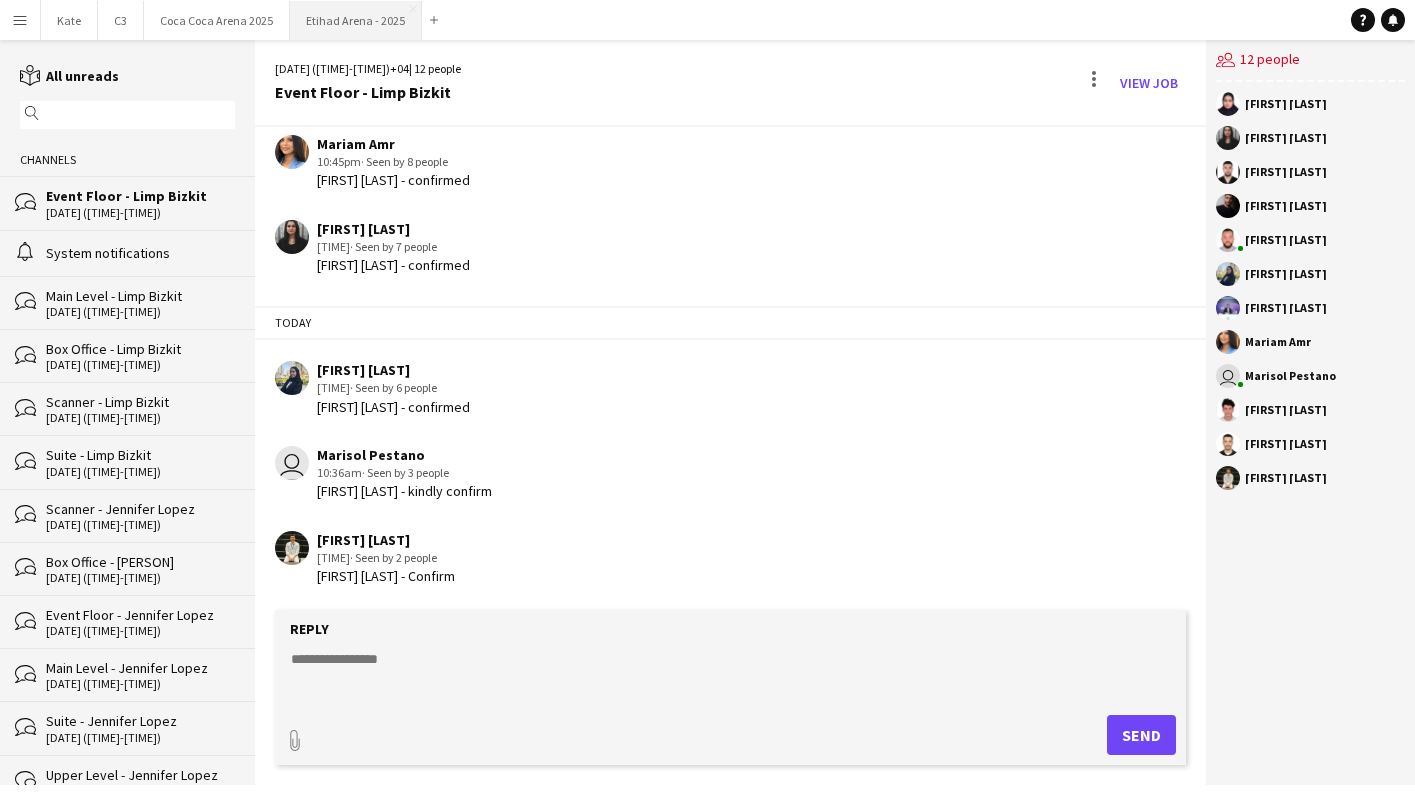 click on "Etihad Arena - 2025
Close" at bounding box center [356, 20] 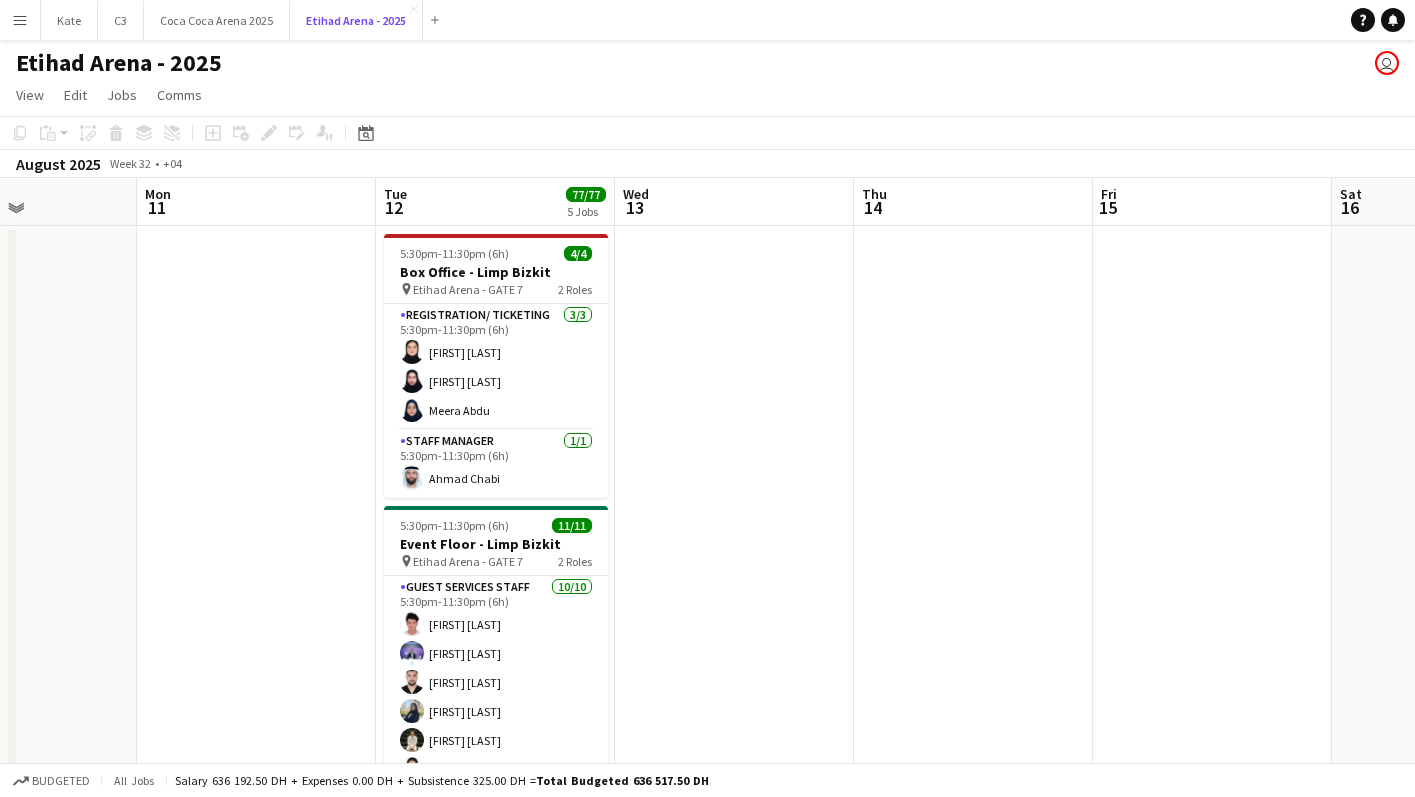 scroll, scrollTop: 0, scrollLeft: 539, axis: horizontal 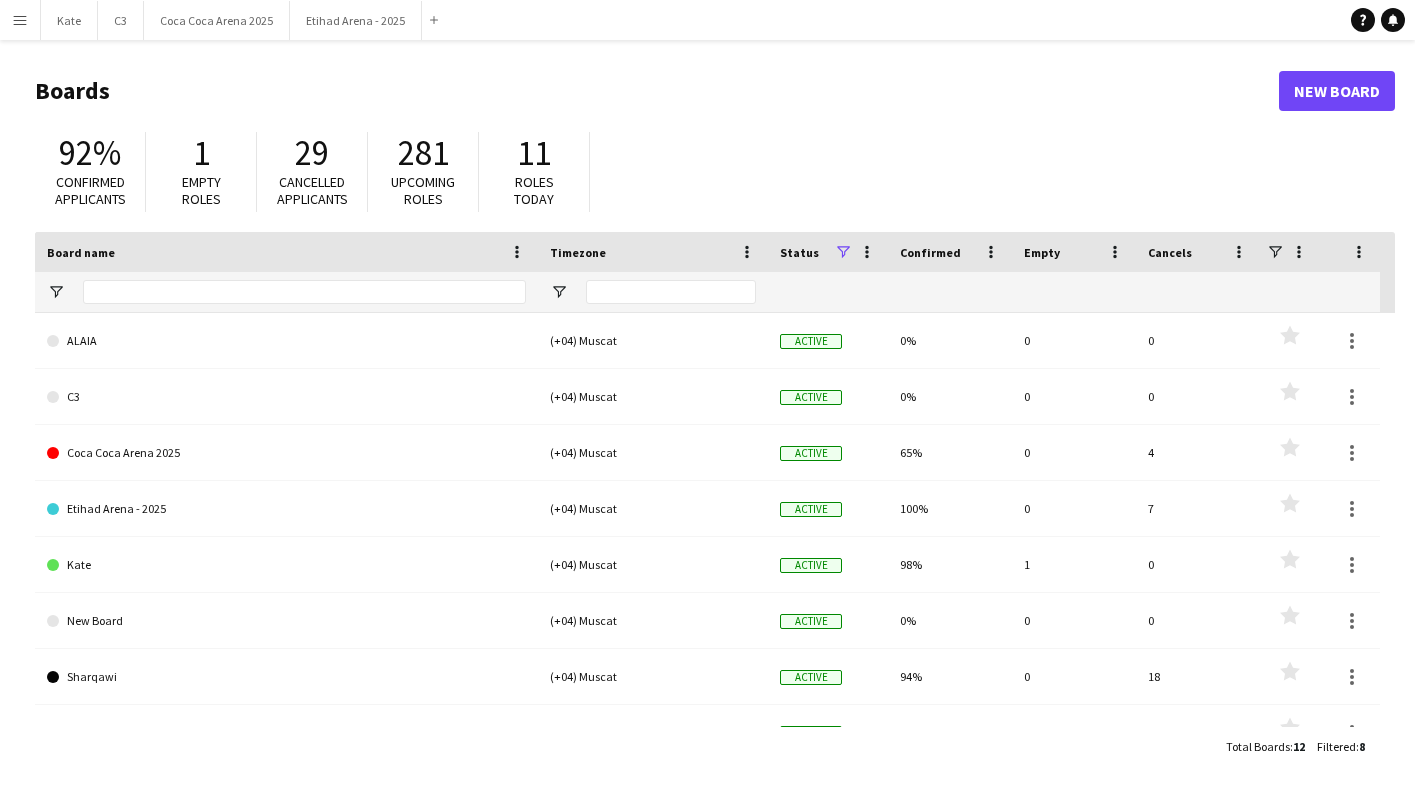 click on "Menu" at bounding box center [20, 20] 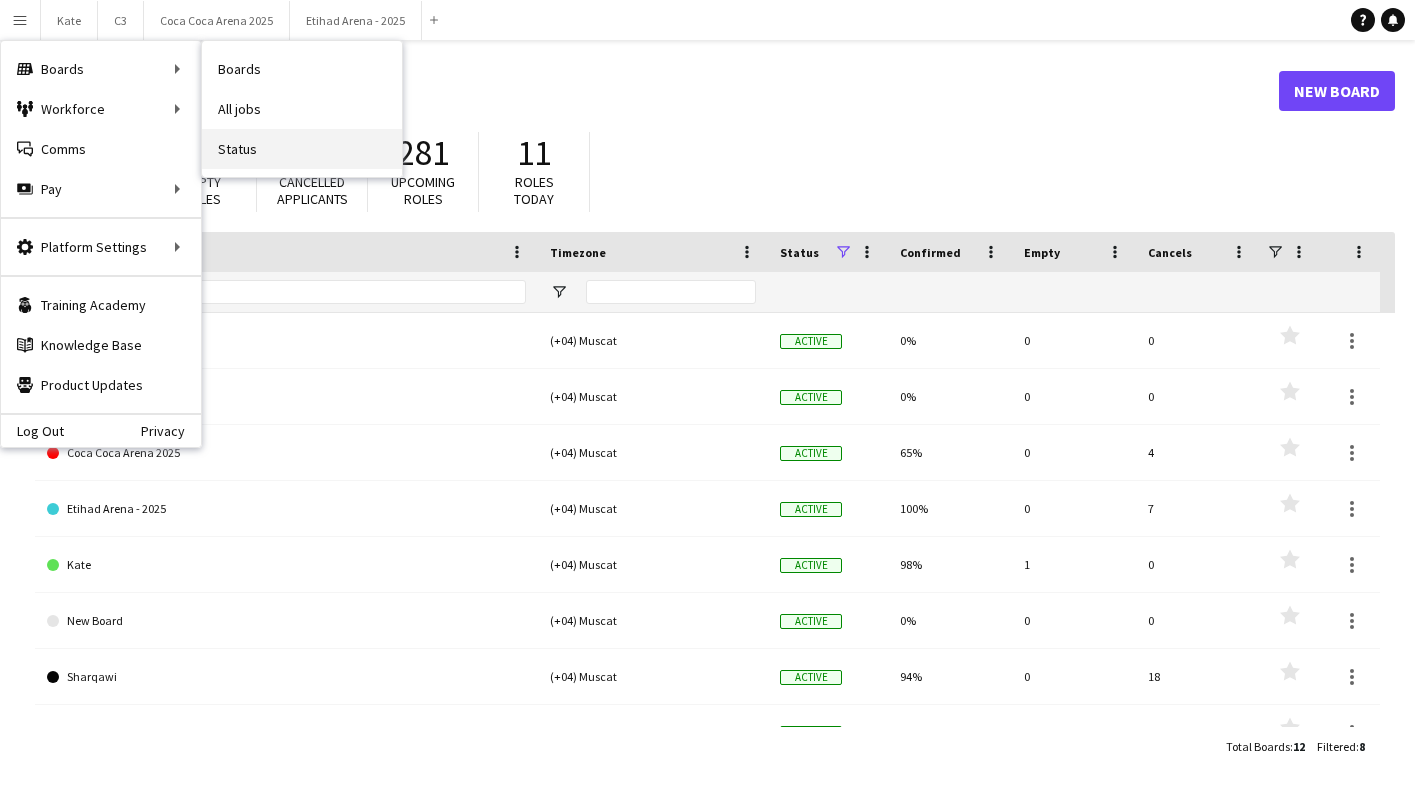 click on "Status" at bounding box center [302, 149] 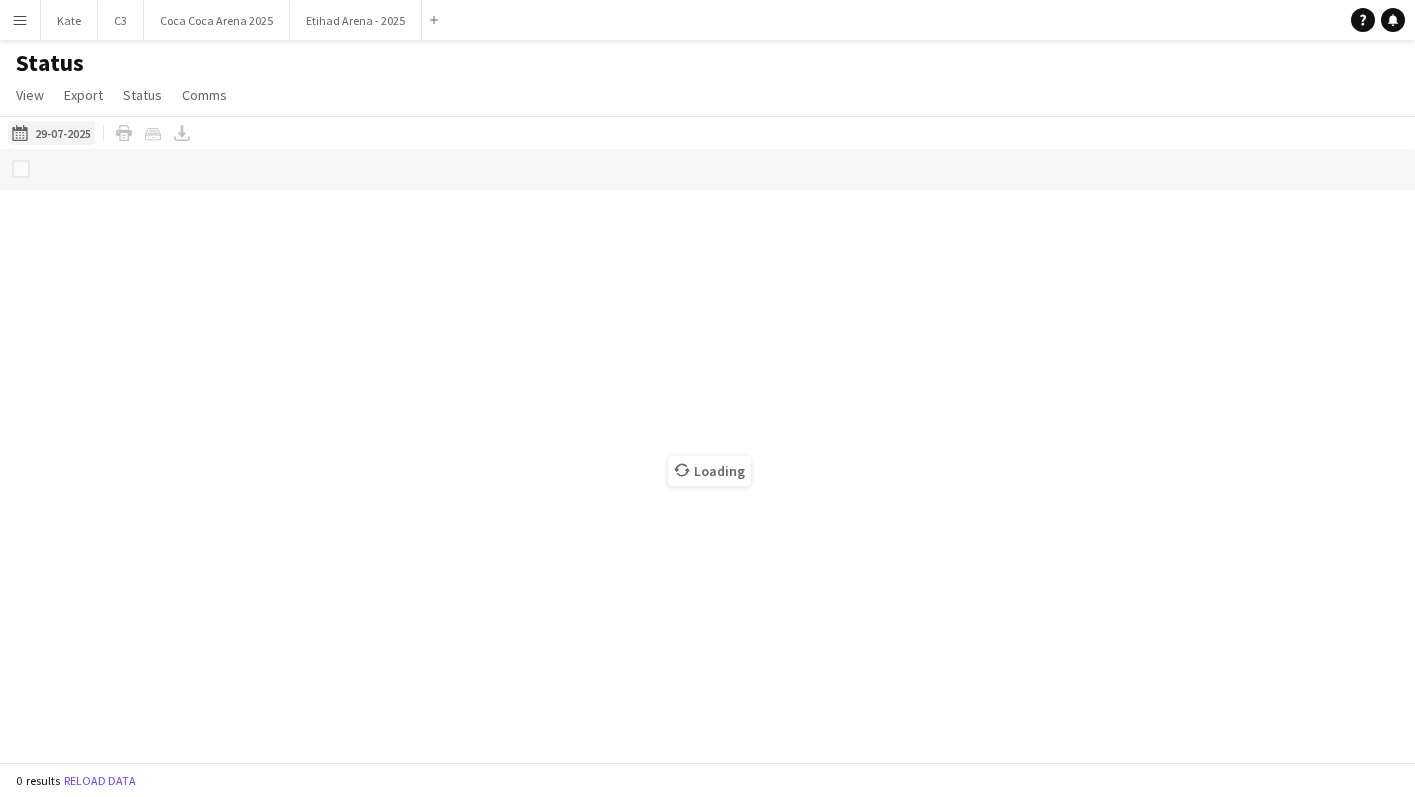 click on "[DATE] to [DATE]
[DATE]" 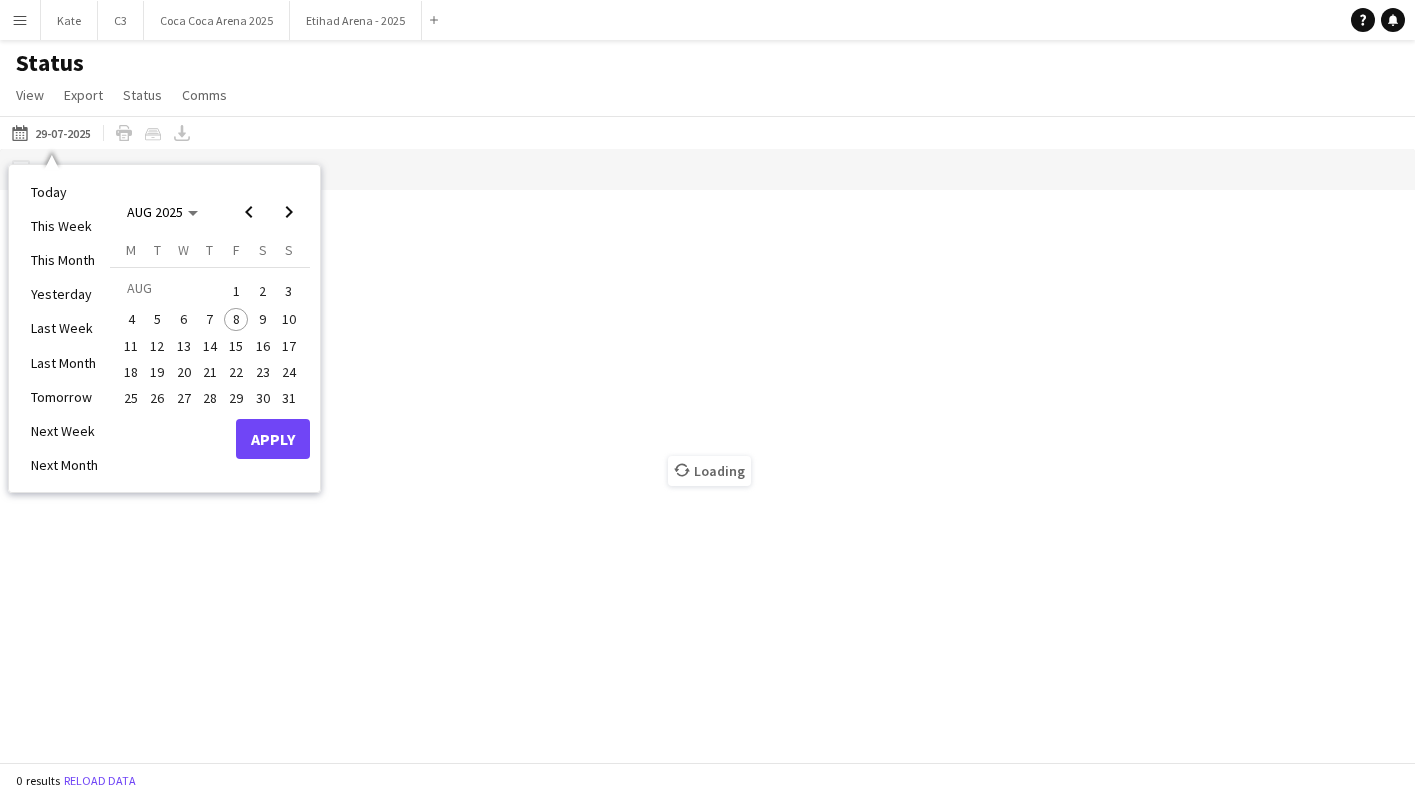 click on "12" at bounding box center (158, 346) 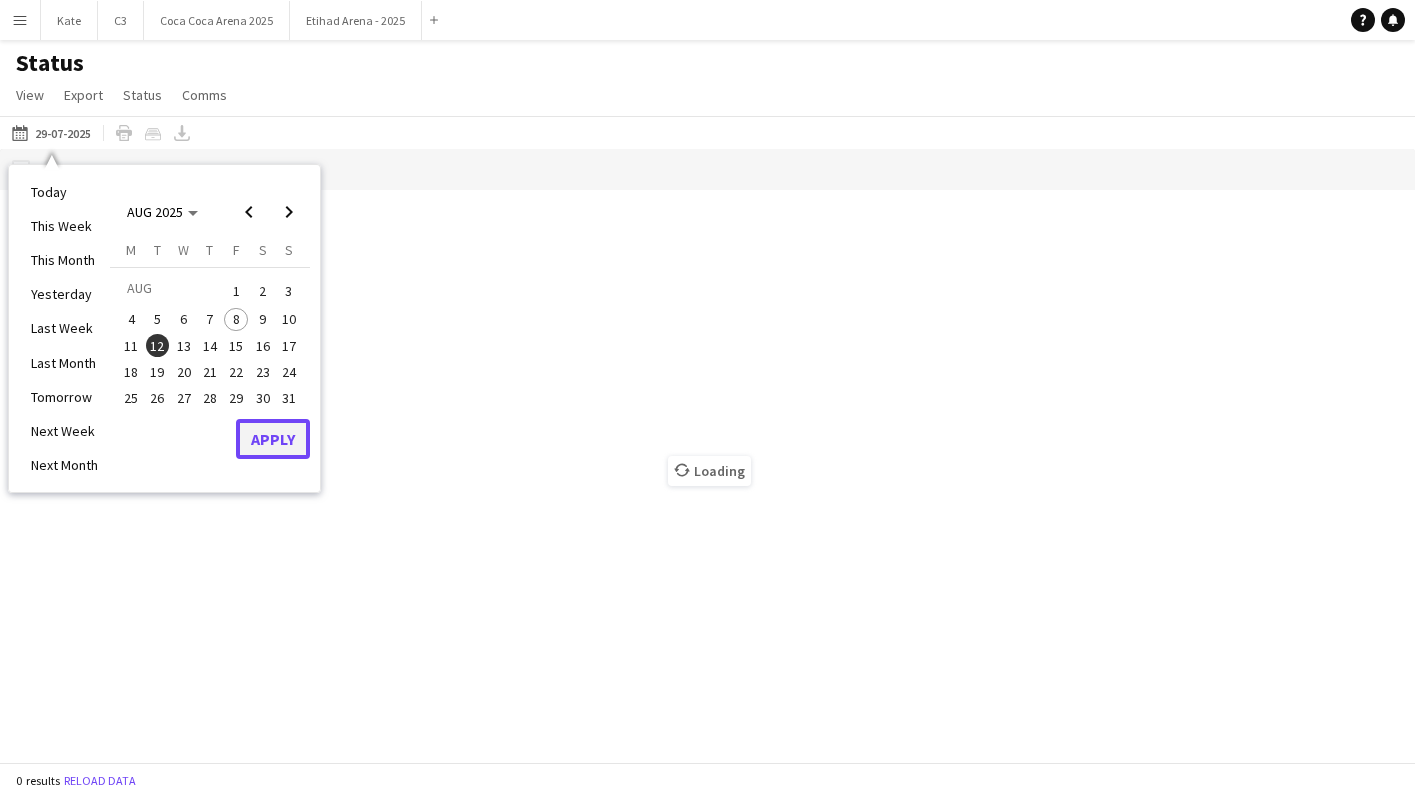 click on "Apply" at bounding box center (273, 439) 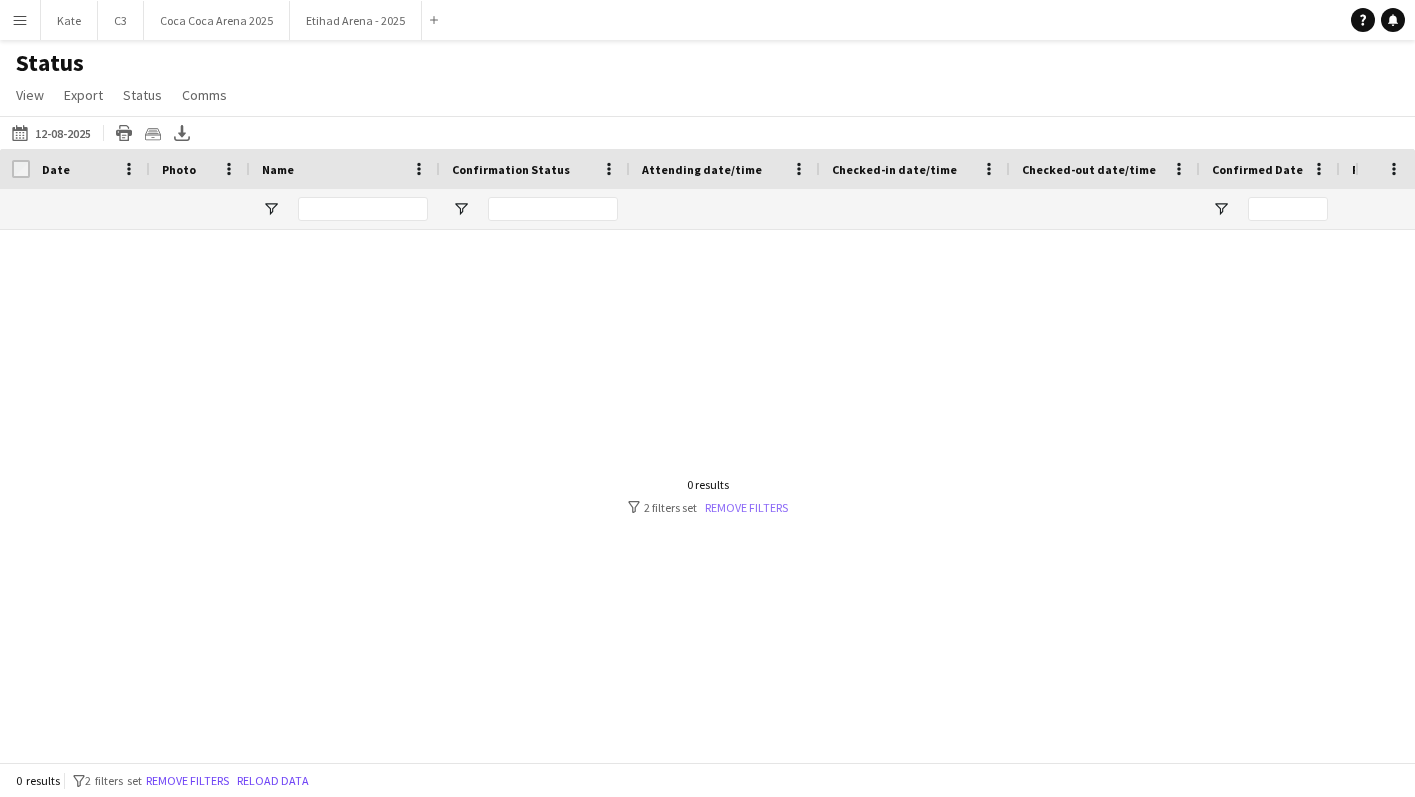 click on "Remove filters" at bounding box center [746, 507] 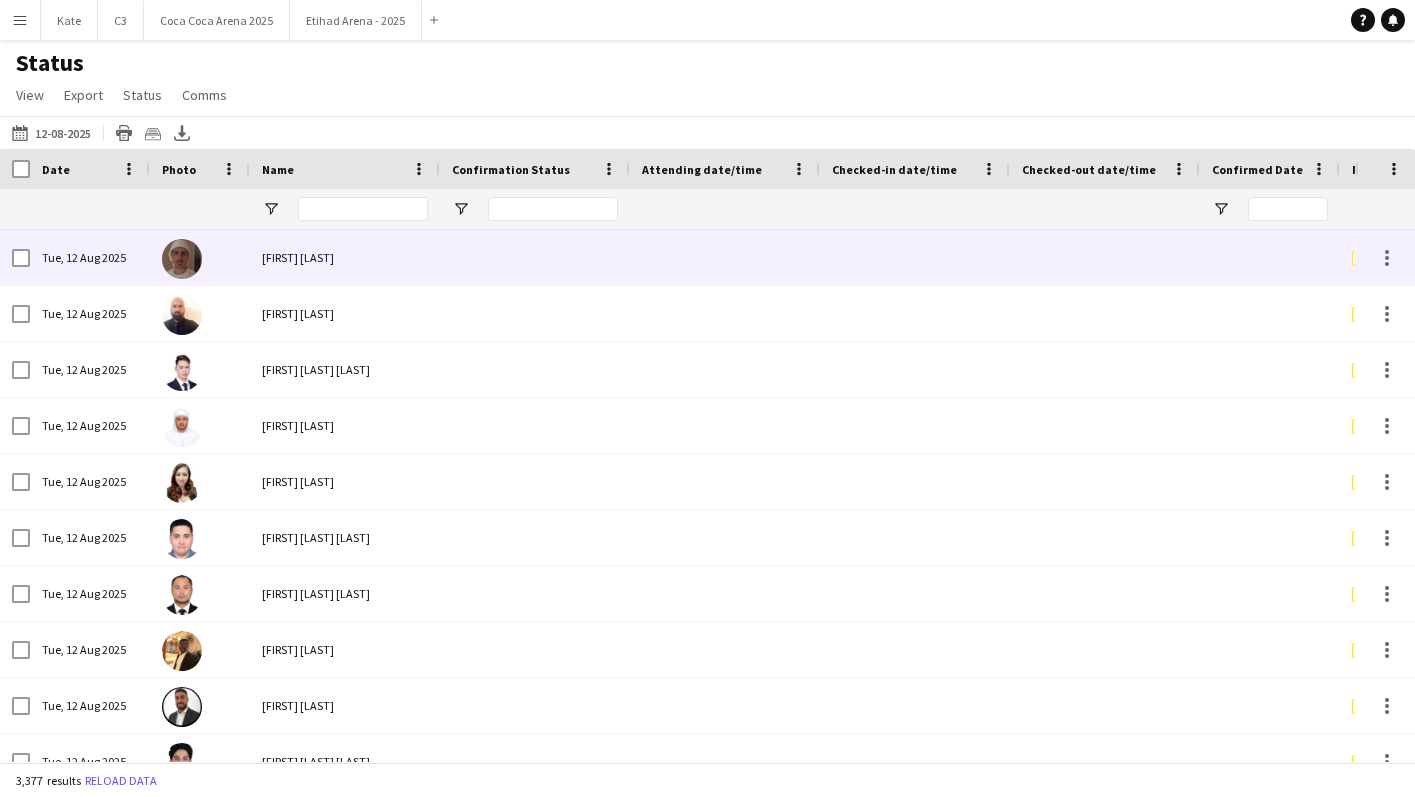 scroll, scrollTop: 0, scrollLeft: 147, axis: horizontal 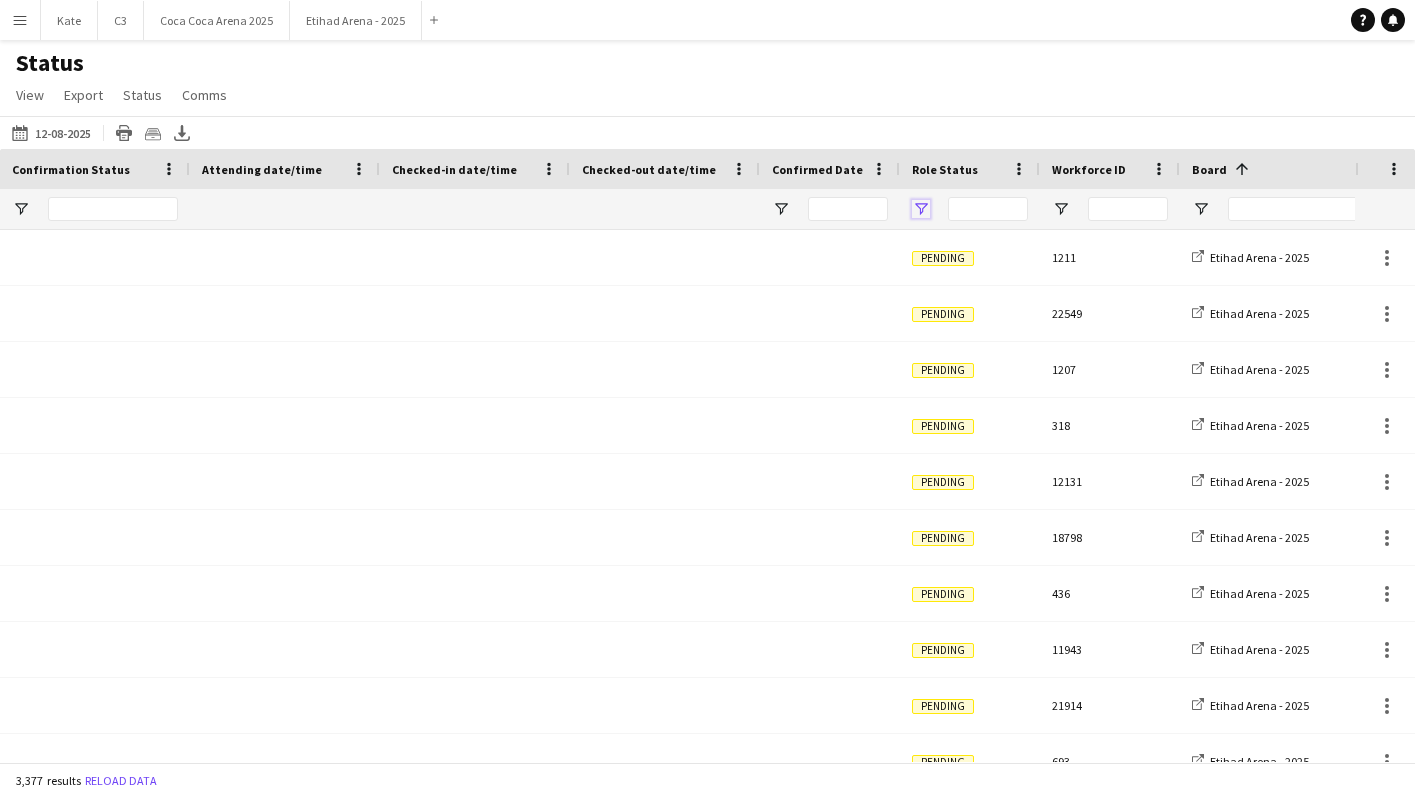 click at bounding box center [921, 209] 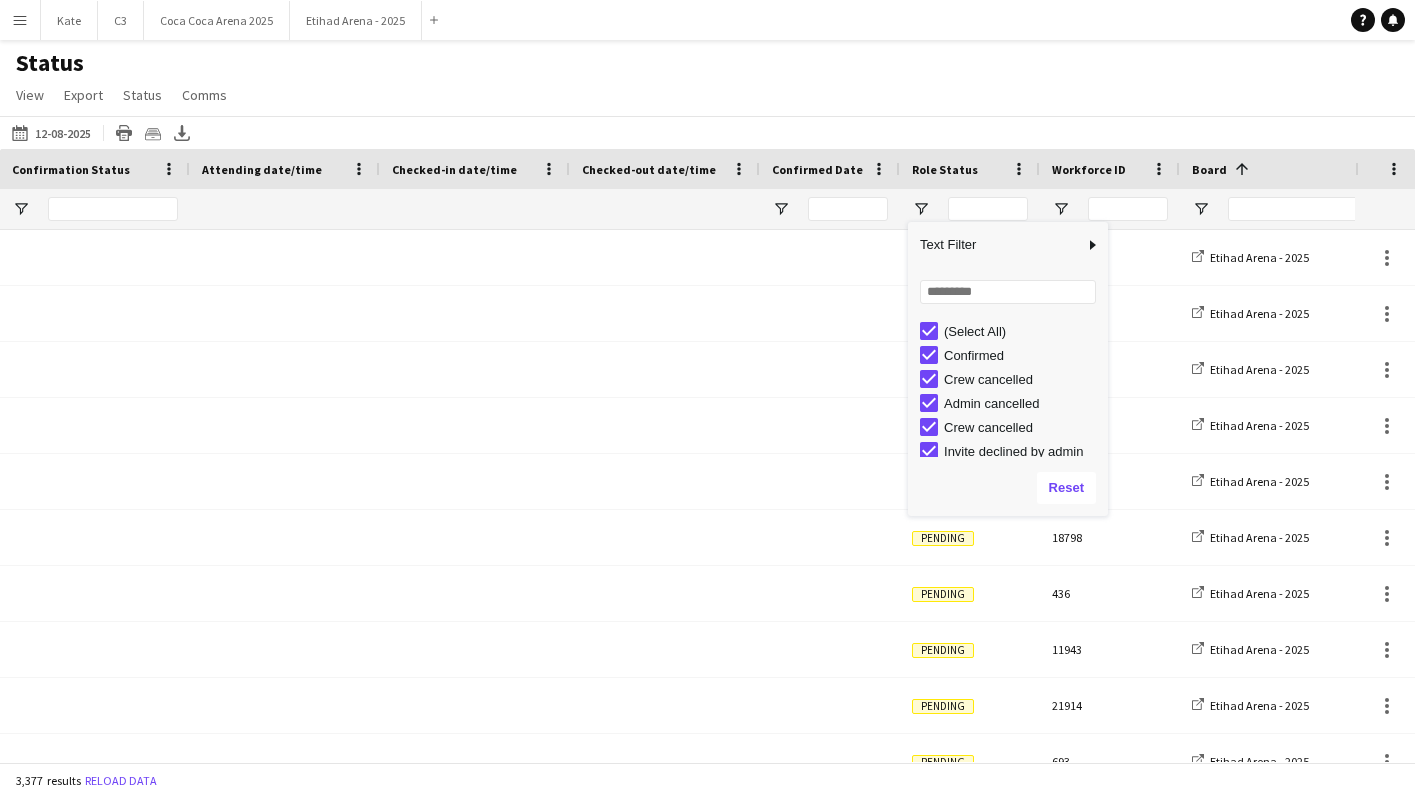 click on "(Select All)" at bounding box center [1014, 331] 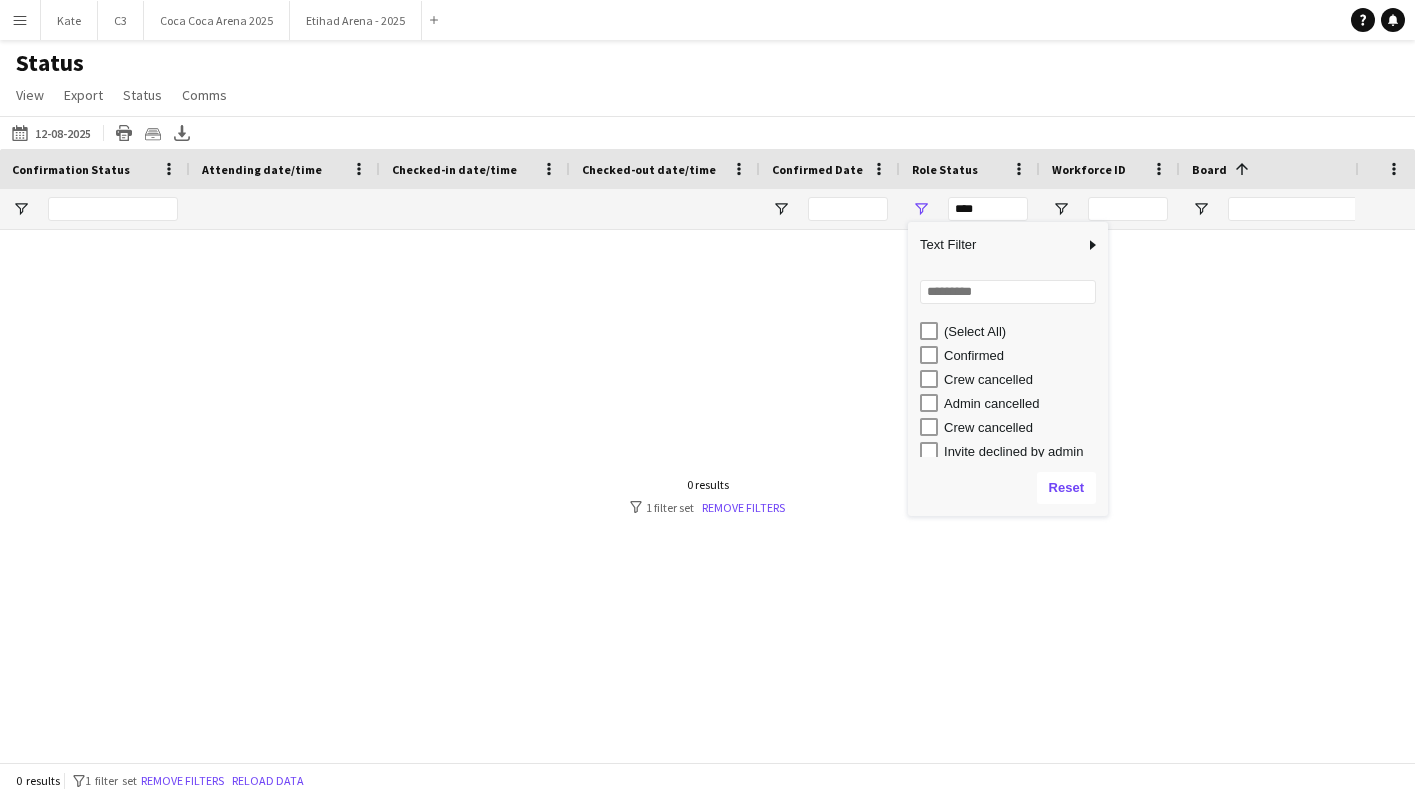 click on "(Select All)" at bounding box center [1014, 331] 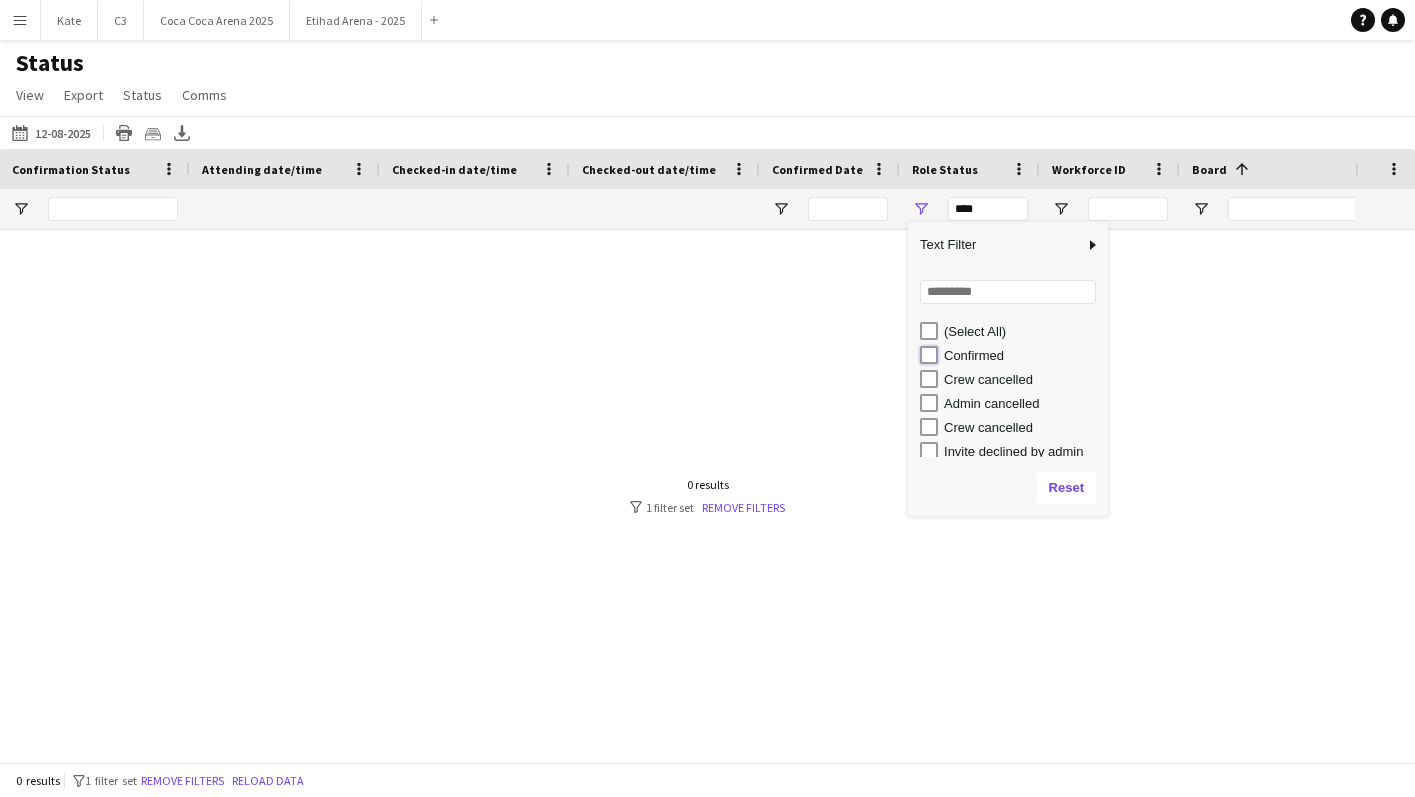 type on "**********" 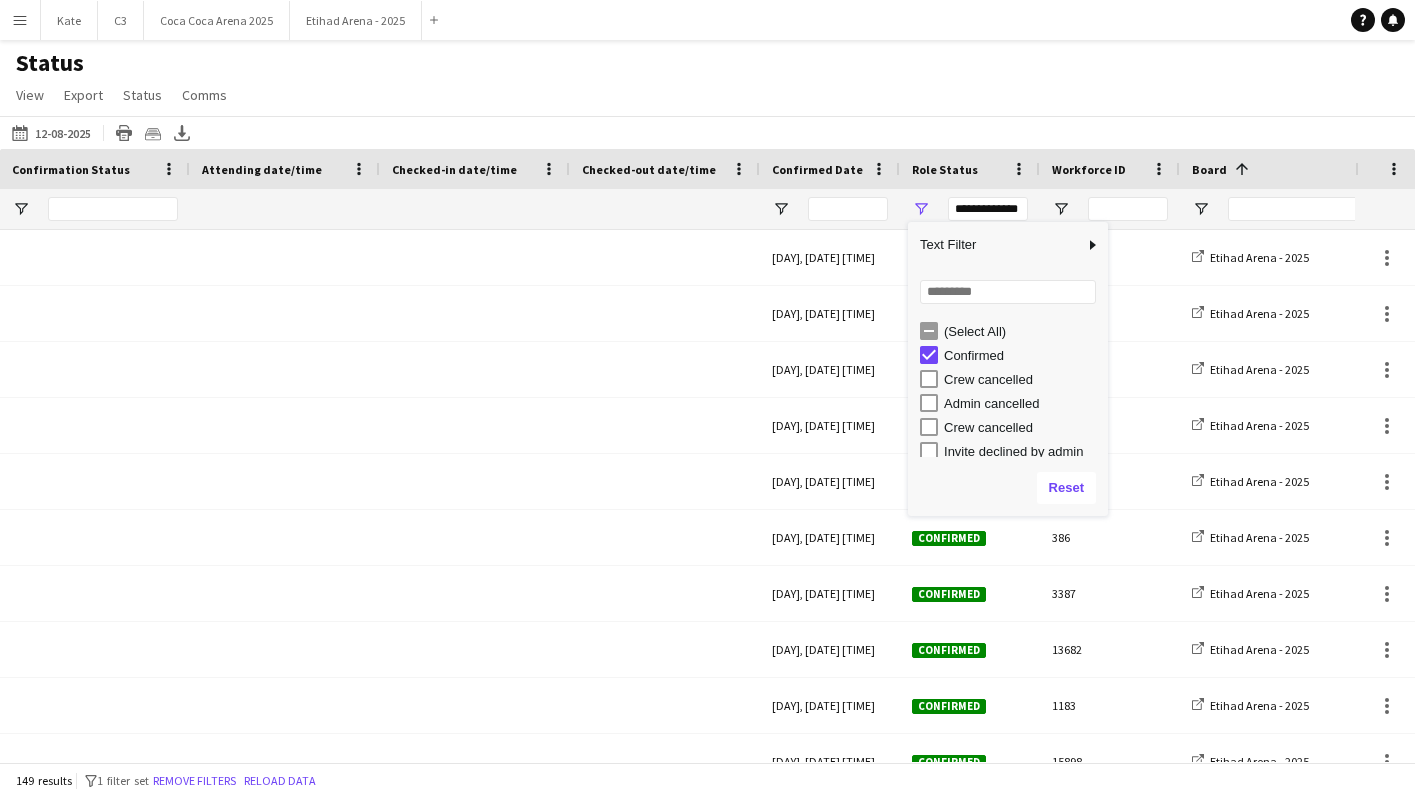 click on "Status   View   Views  Default view Attendance Report / F1 Attendance Sheet F1 Group Miral Venues / Client View Miral Venues / Payment View Pre Event List New view Update view Delete view Edit name Customise view Customise filters Reset Filters Reset View Reset All  Export  Export as XLSX Export as CSV Export as PDF Crew files as ZIP  Status  Confirm attendance Check-in Check-out Clear confirm attendance Clear check-in Clear check-out  Comms  Send notification Chat" 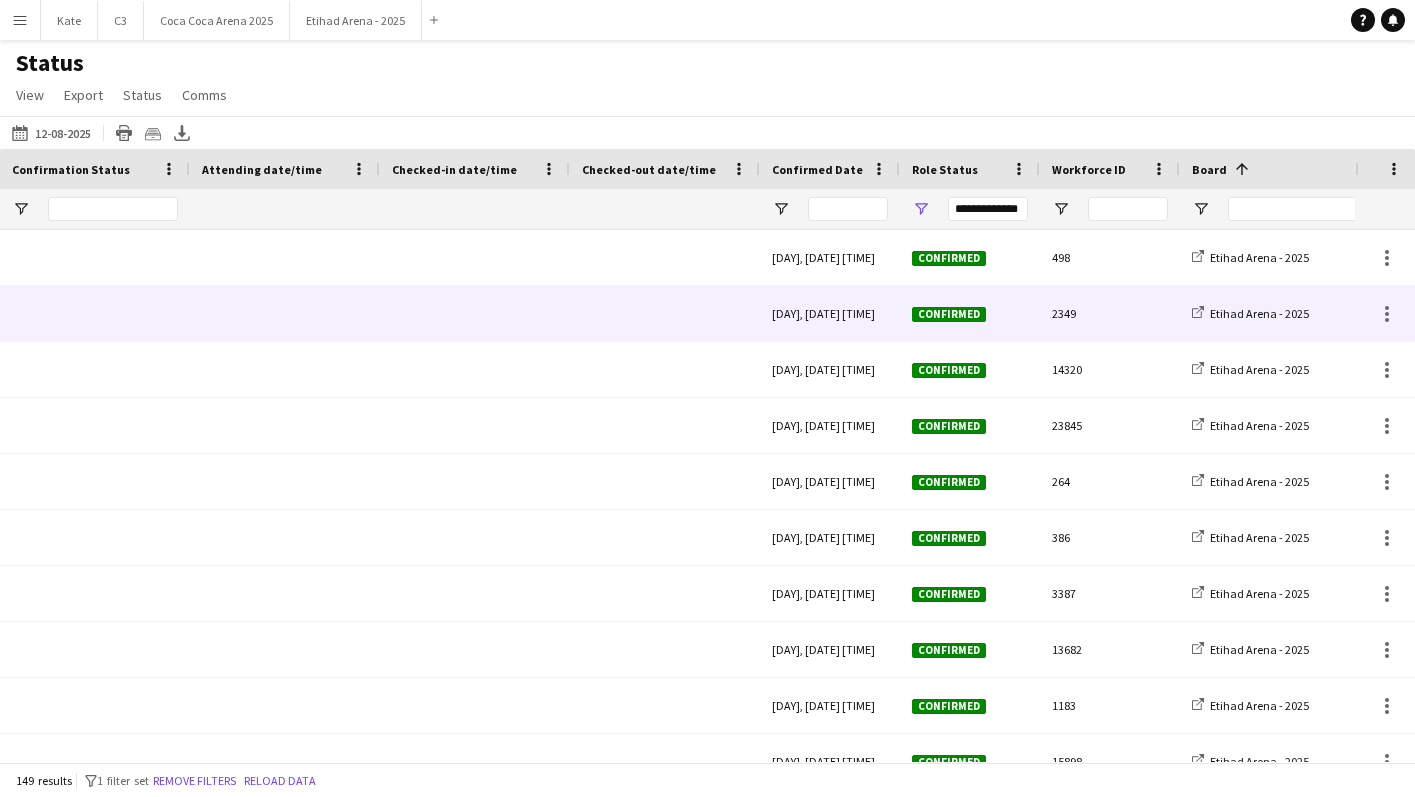 scroll, scrollTop: 0, scrollLeft: 0, axis: both 